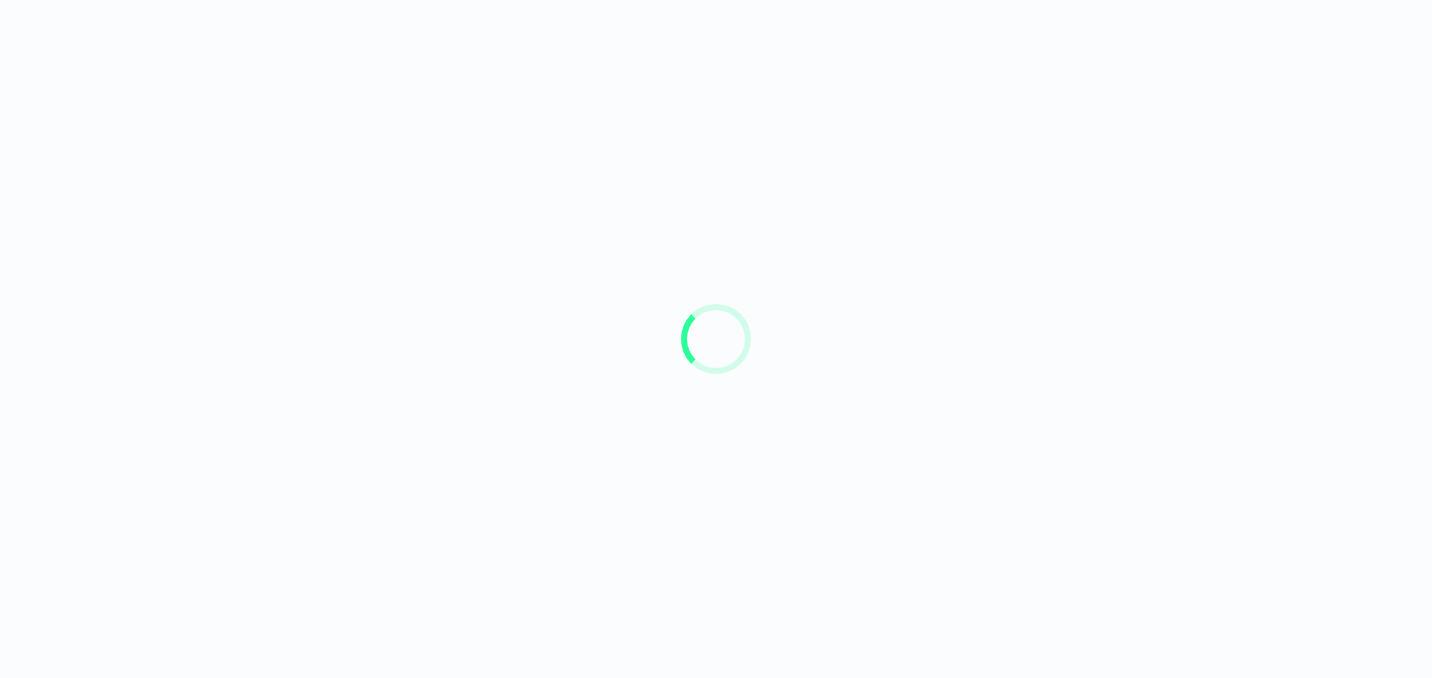 scroll, scrollTop: 0, scrollLeft: 0, axis: both 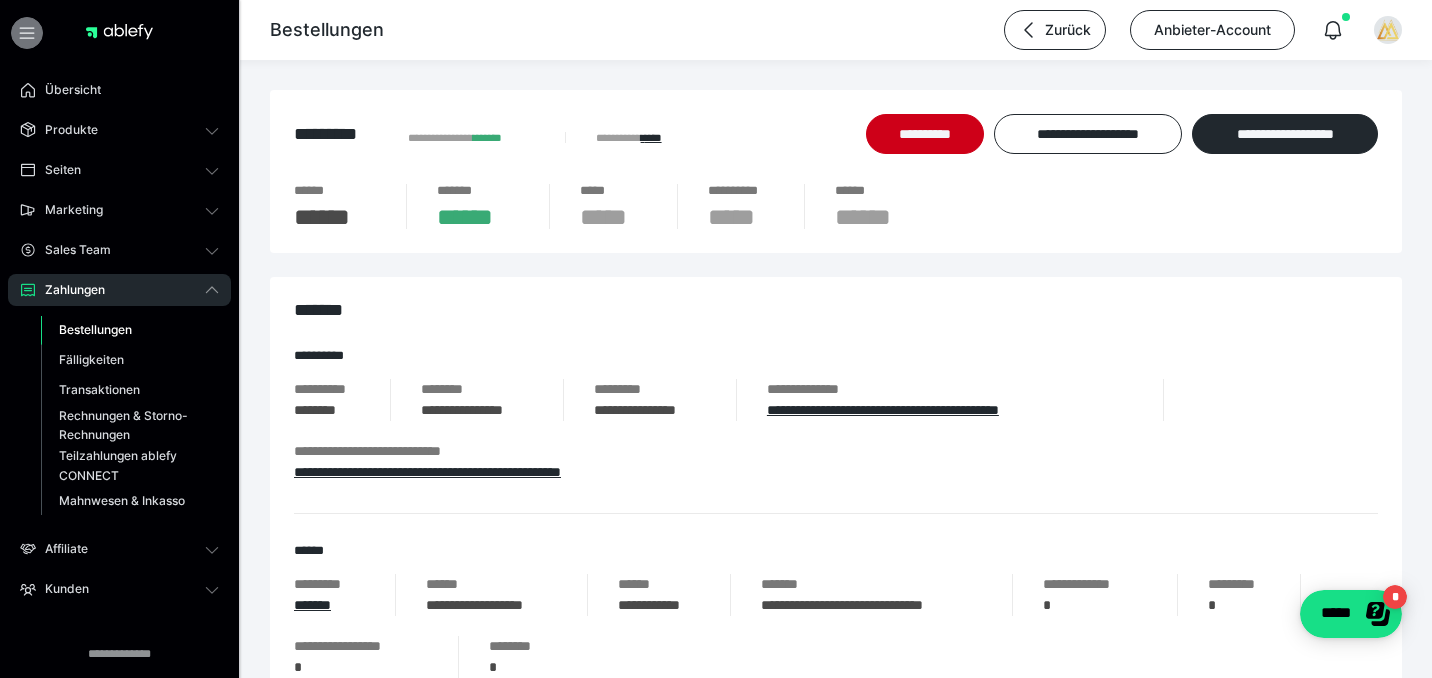 click 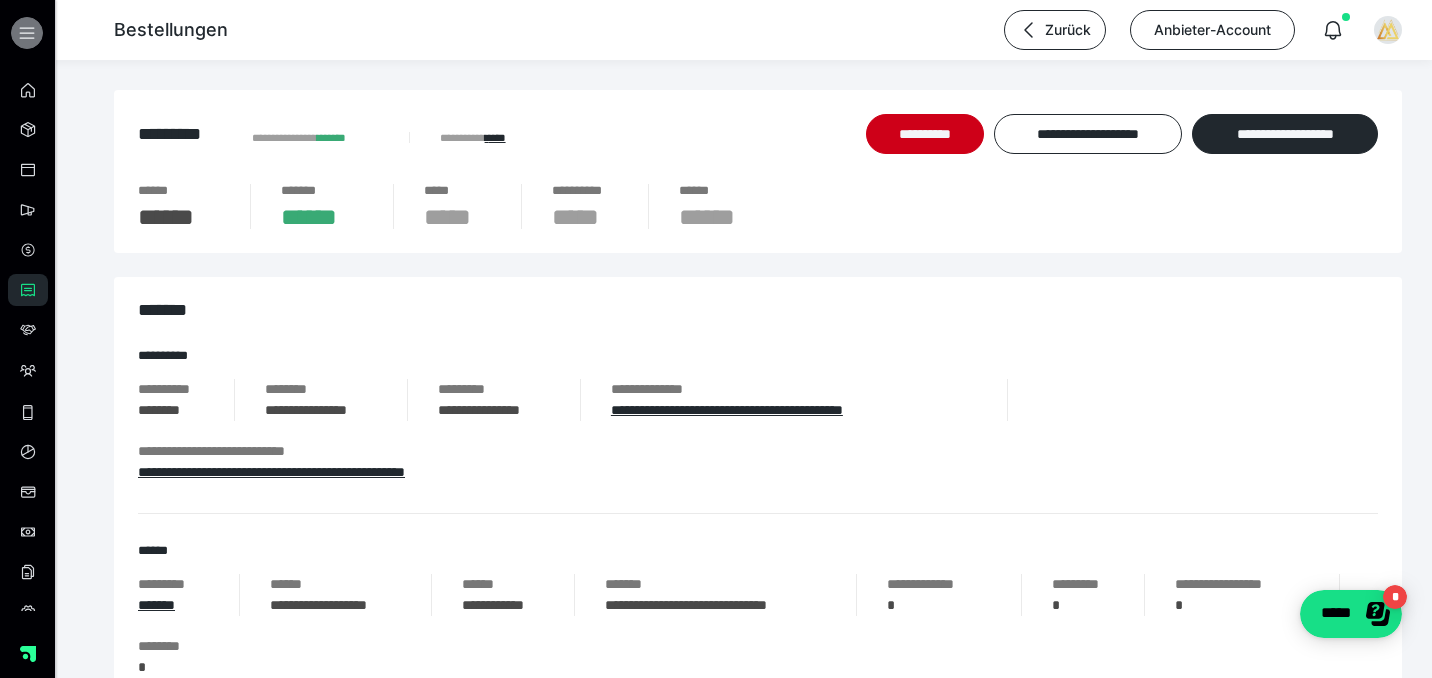 click 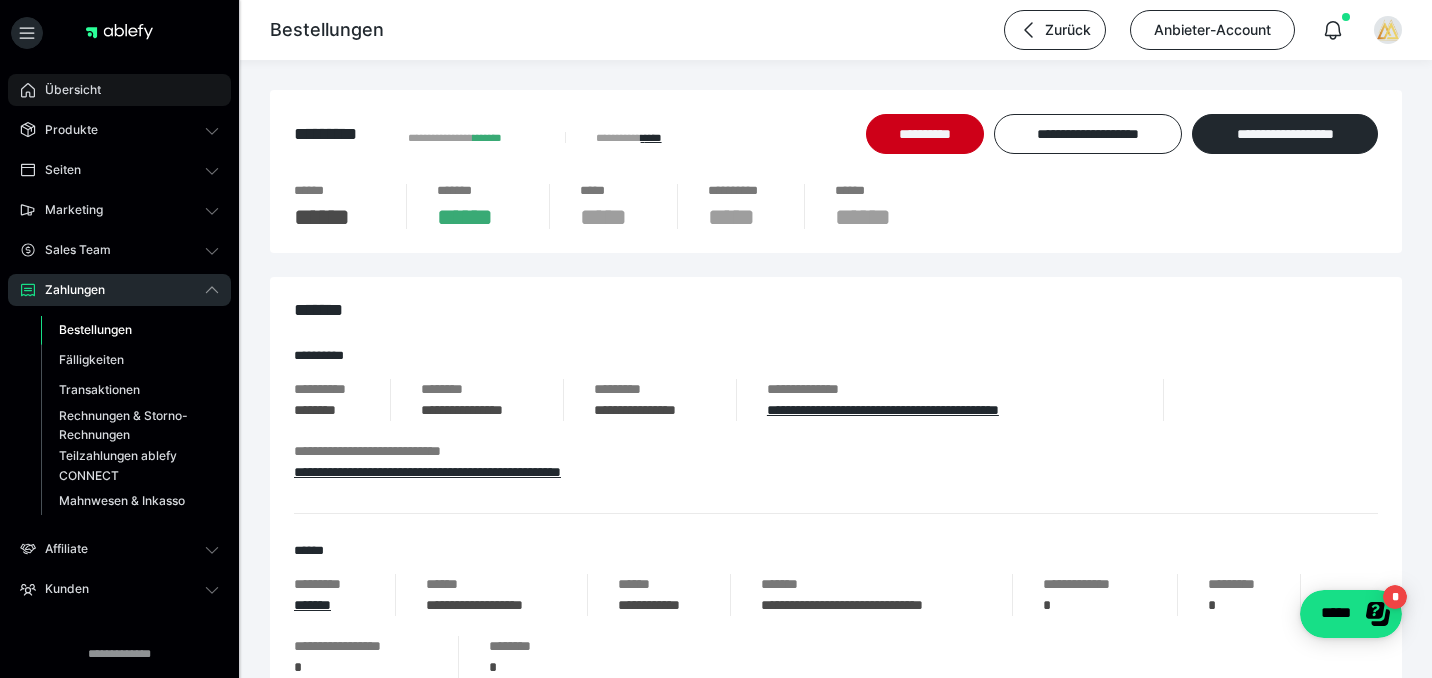 click on "Übersicht" at bounding box center (66, 90) 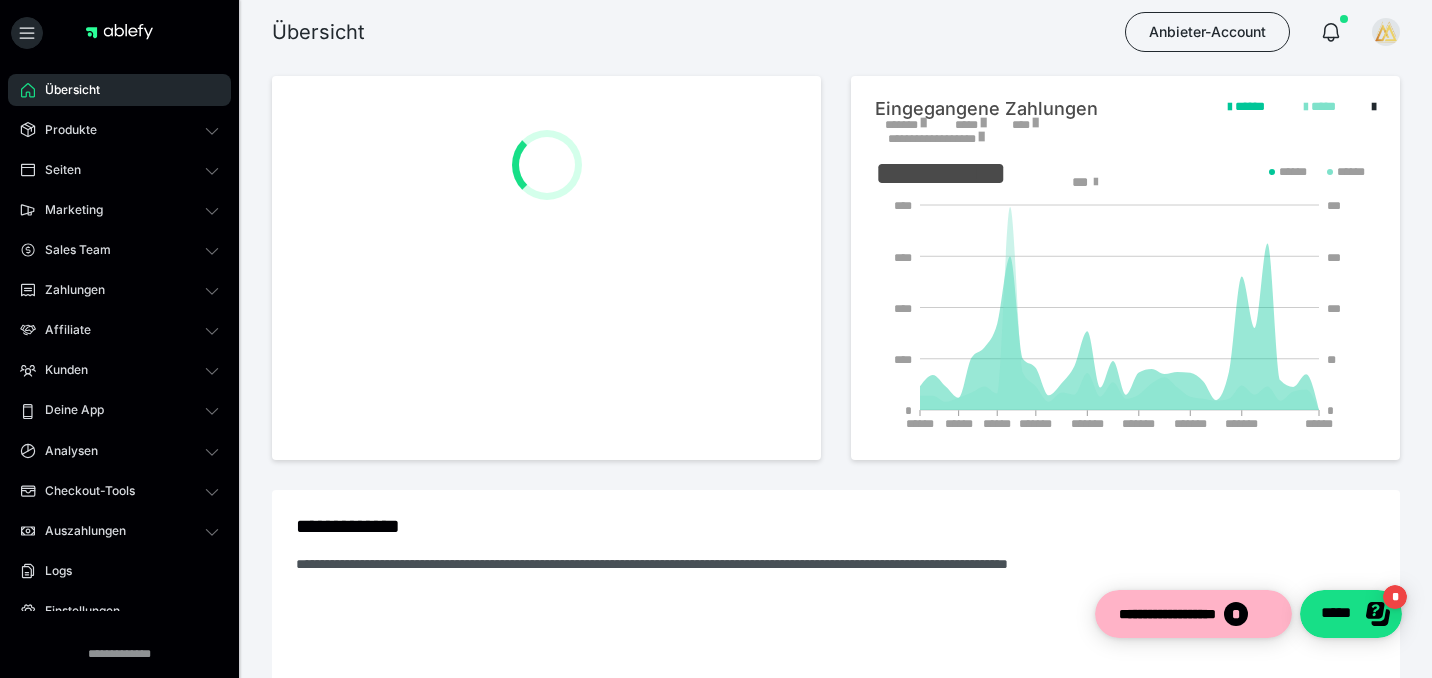 scroll, scrollTop: 0, scrollLeft: 0, axis: both 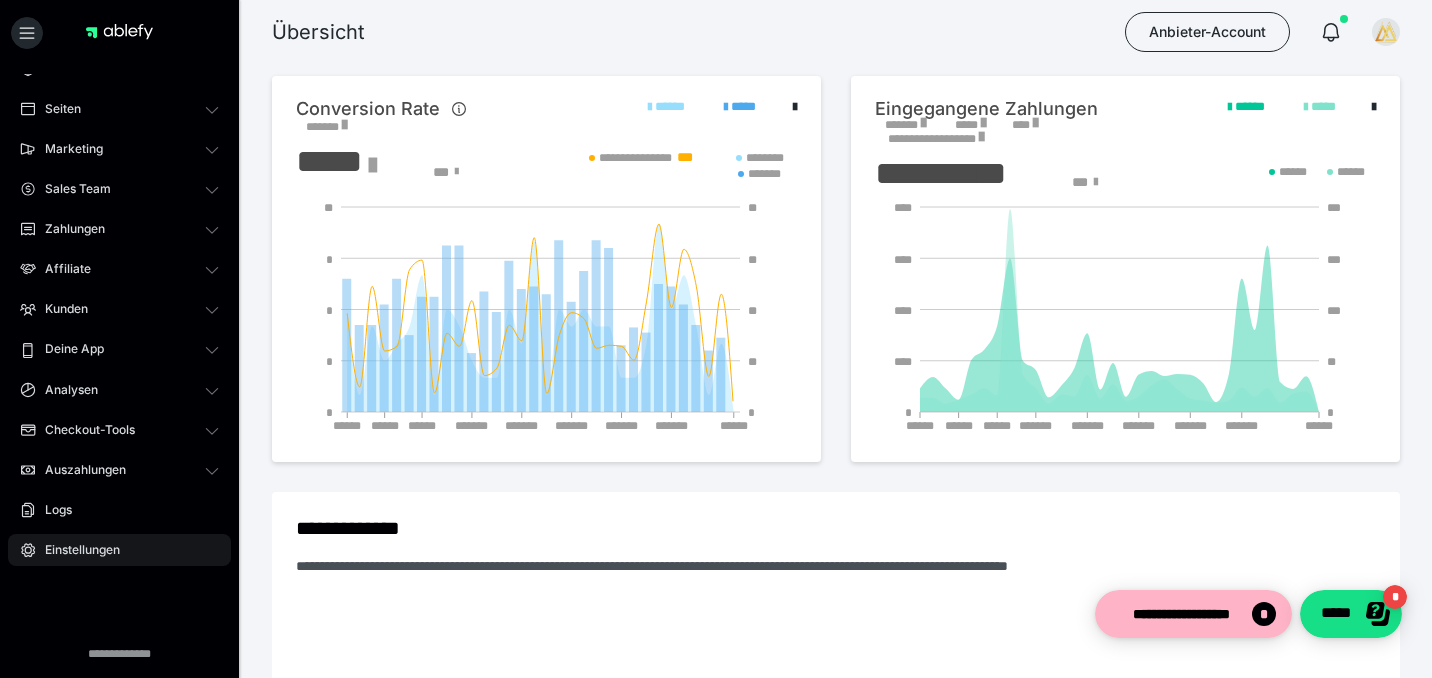 click on "Einstellungen" at bounding box center [75, 550] 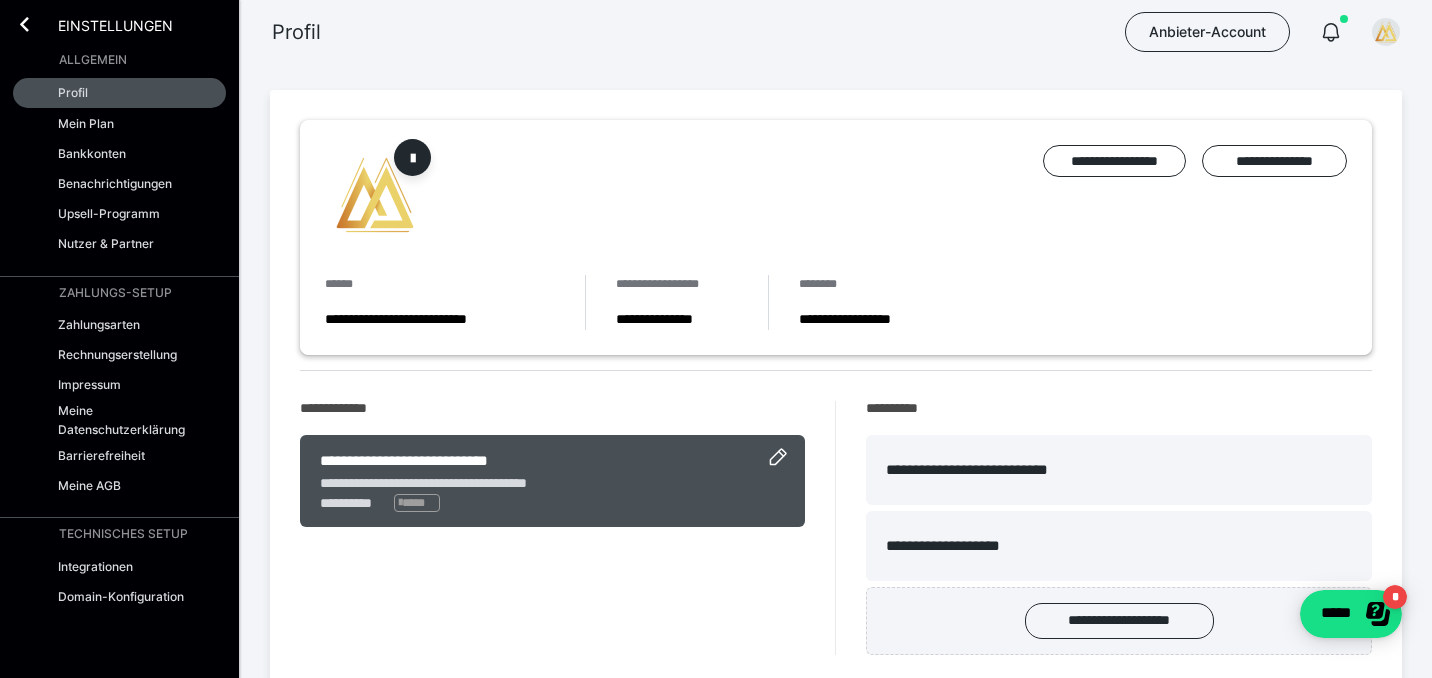 click on "Allgemein" at bounding box center (93, 60) 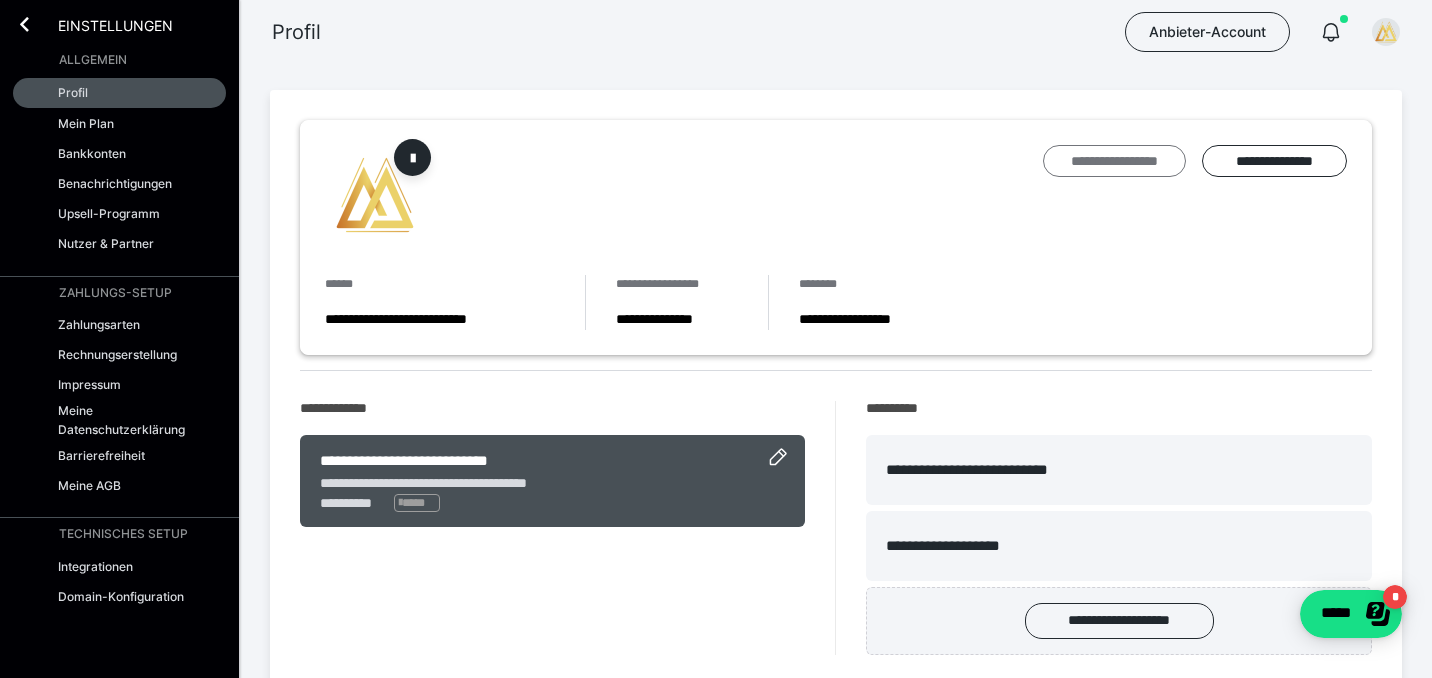 click on "**********" at bounding box center (1114, 161) 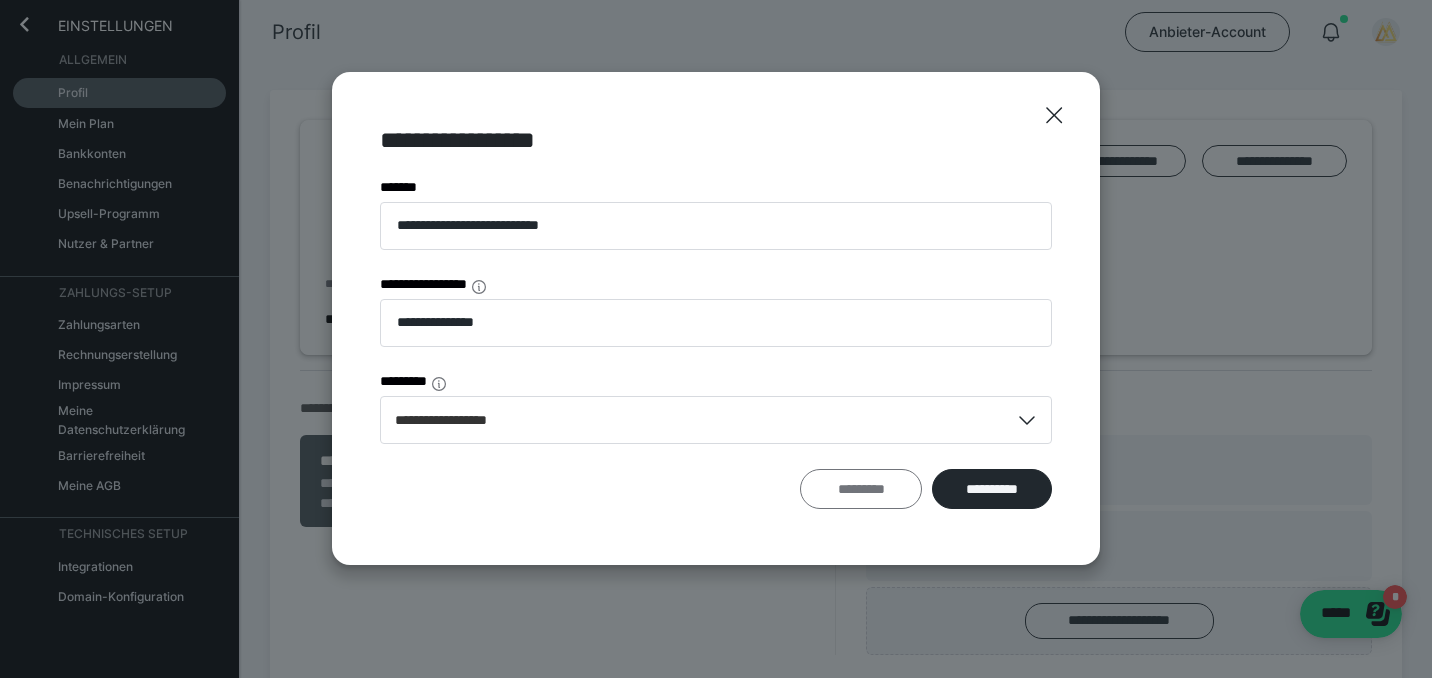 click on "*********" at bounding box center [861, 489] 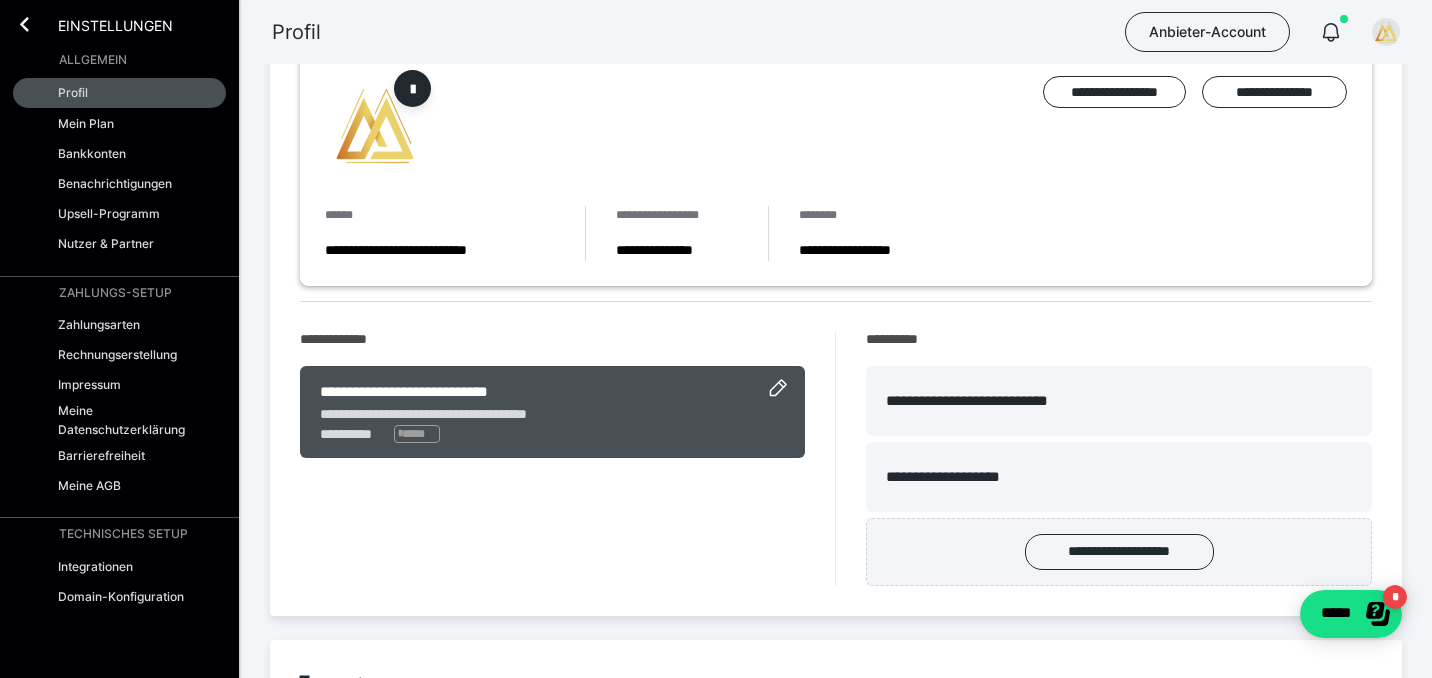 scroll, scrollTop: 74, scrollLeft: 0, axis: vertical 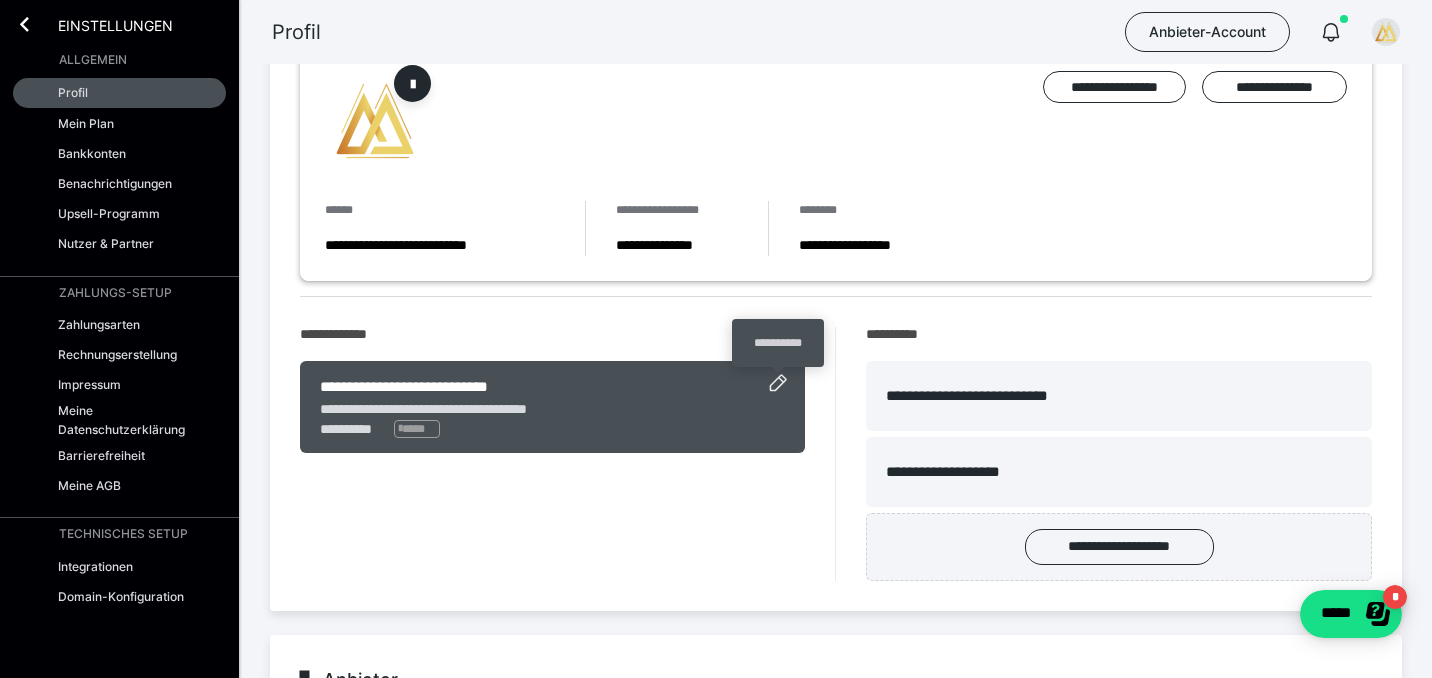 click 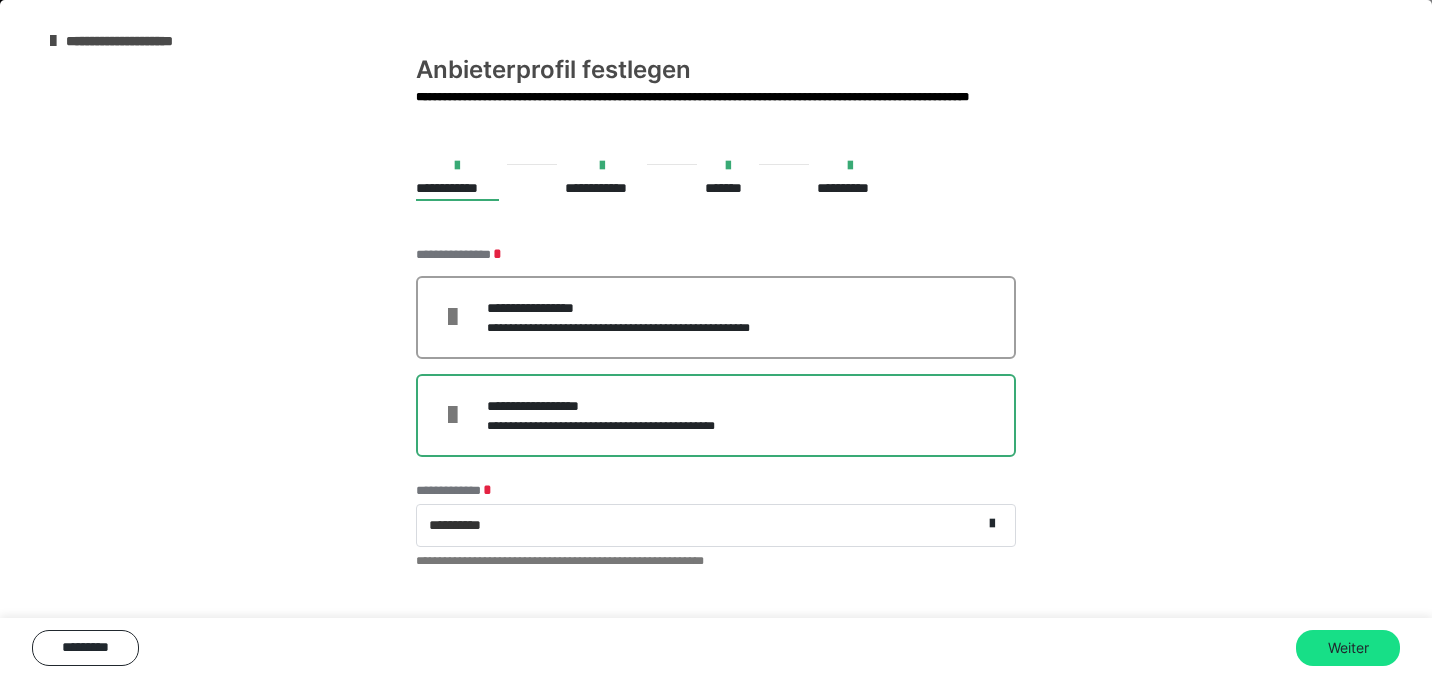 scroll, scrollTop: 609, scrollLeft: 0, axis: vertical 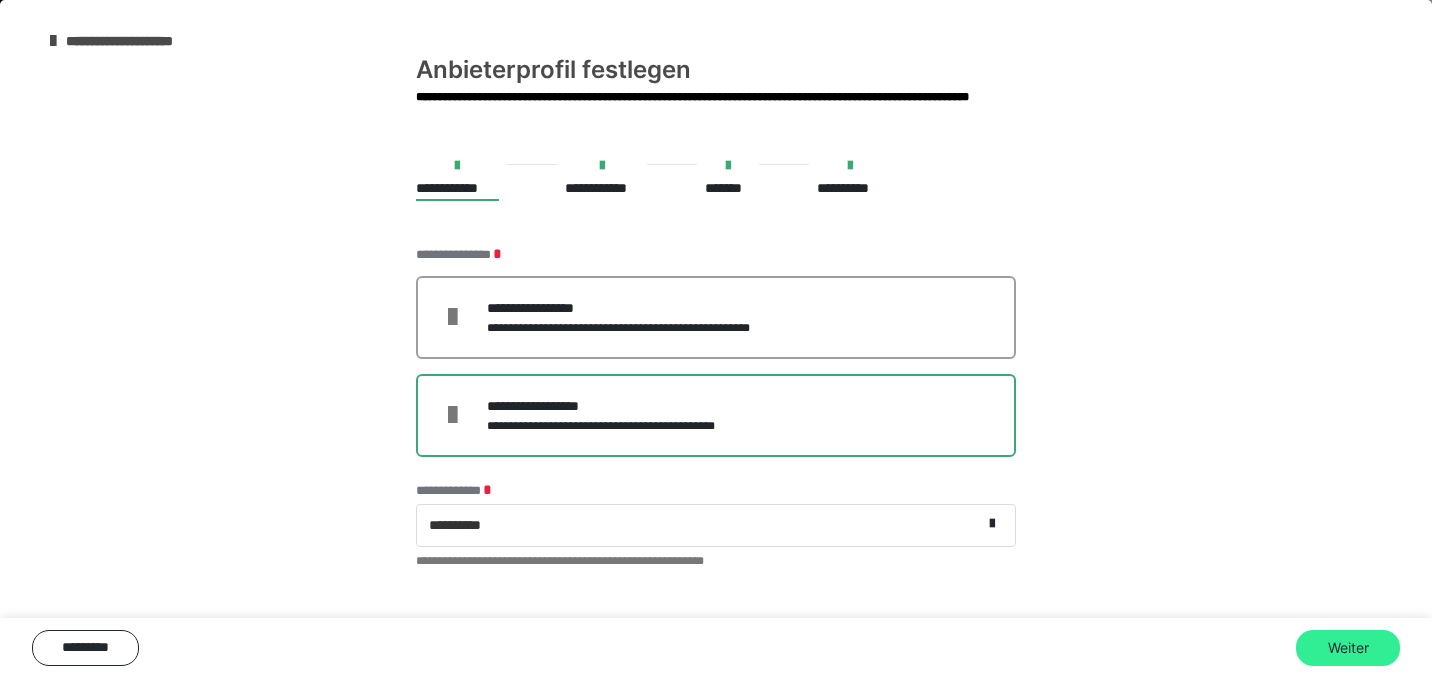 click on "Weiter" at bounding box center (1348, 648) 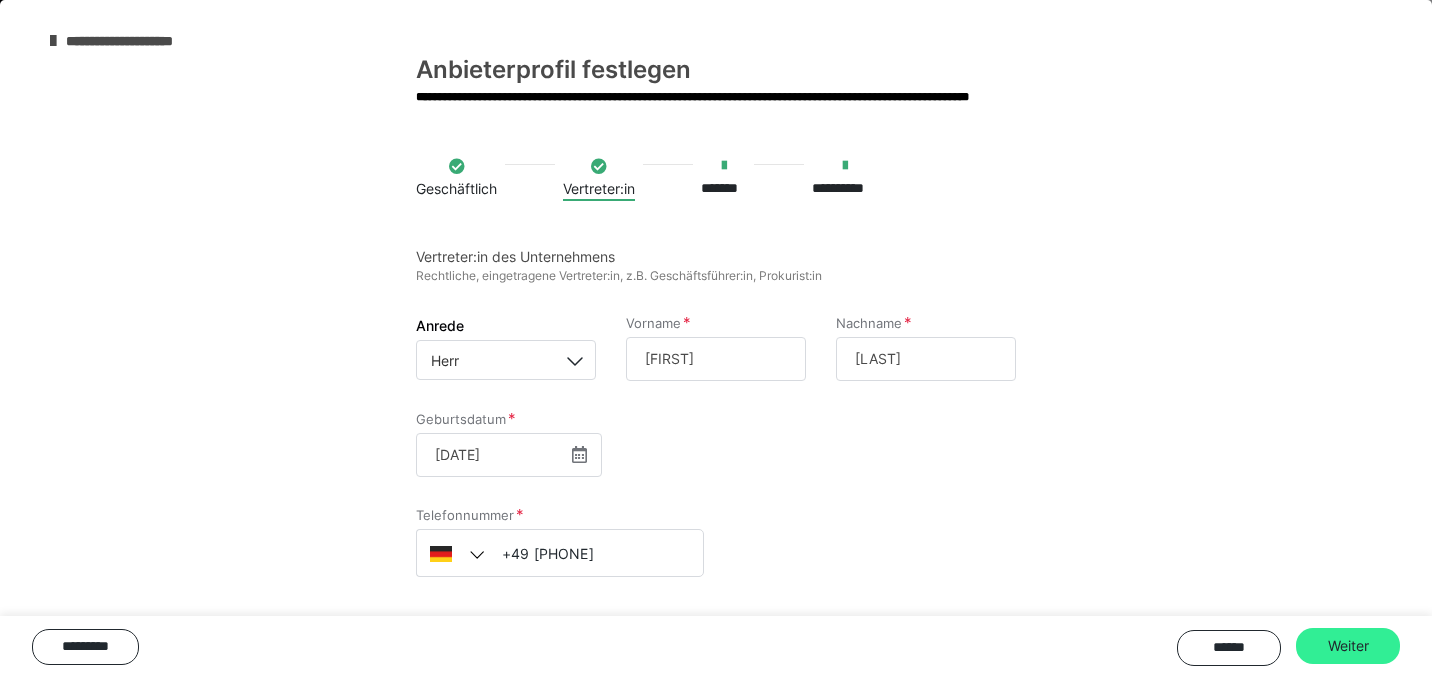 click on "Weiter" at bounding box center (1348, 646) 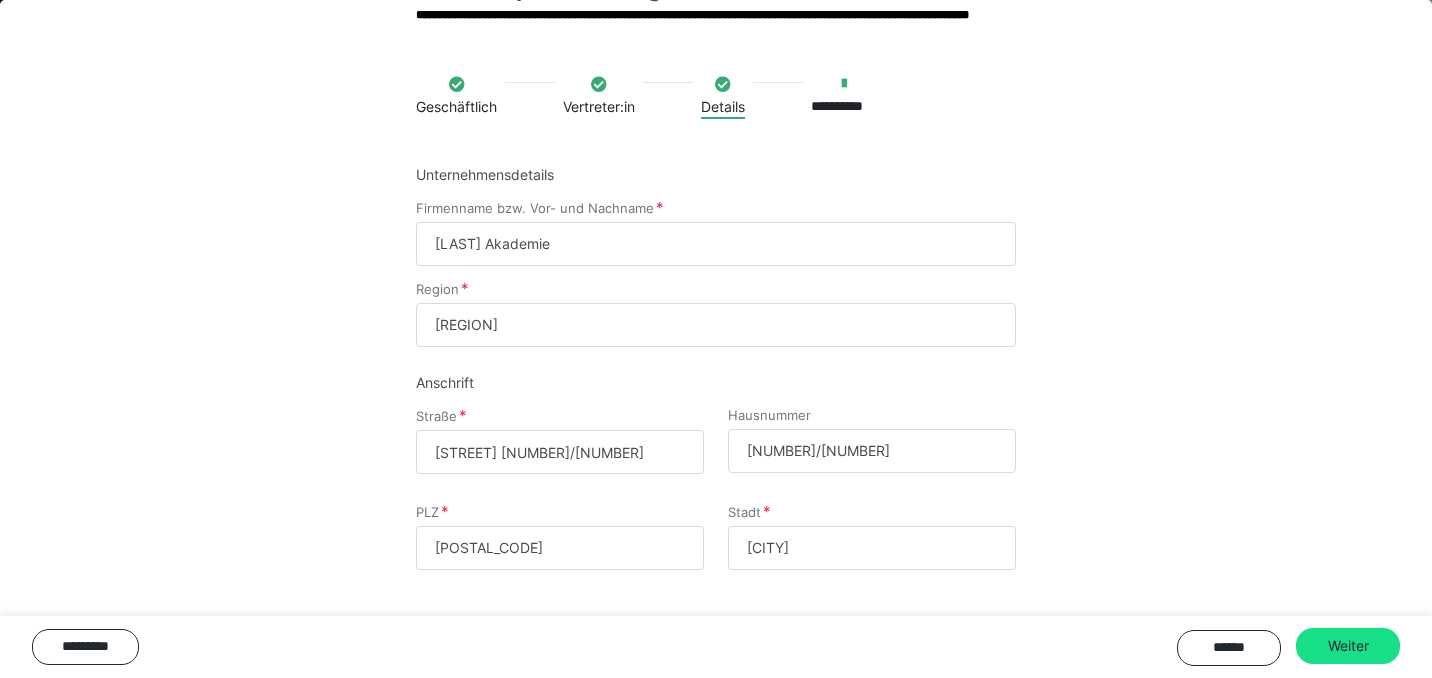 scroll, scrollTop: 84, scrollLeft: 0, axis: vertical 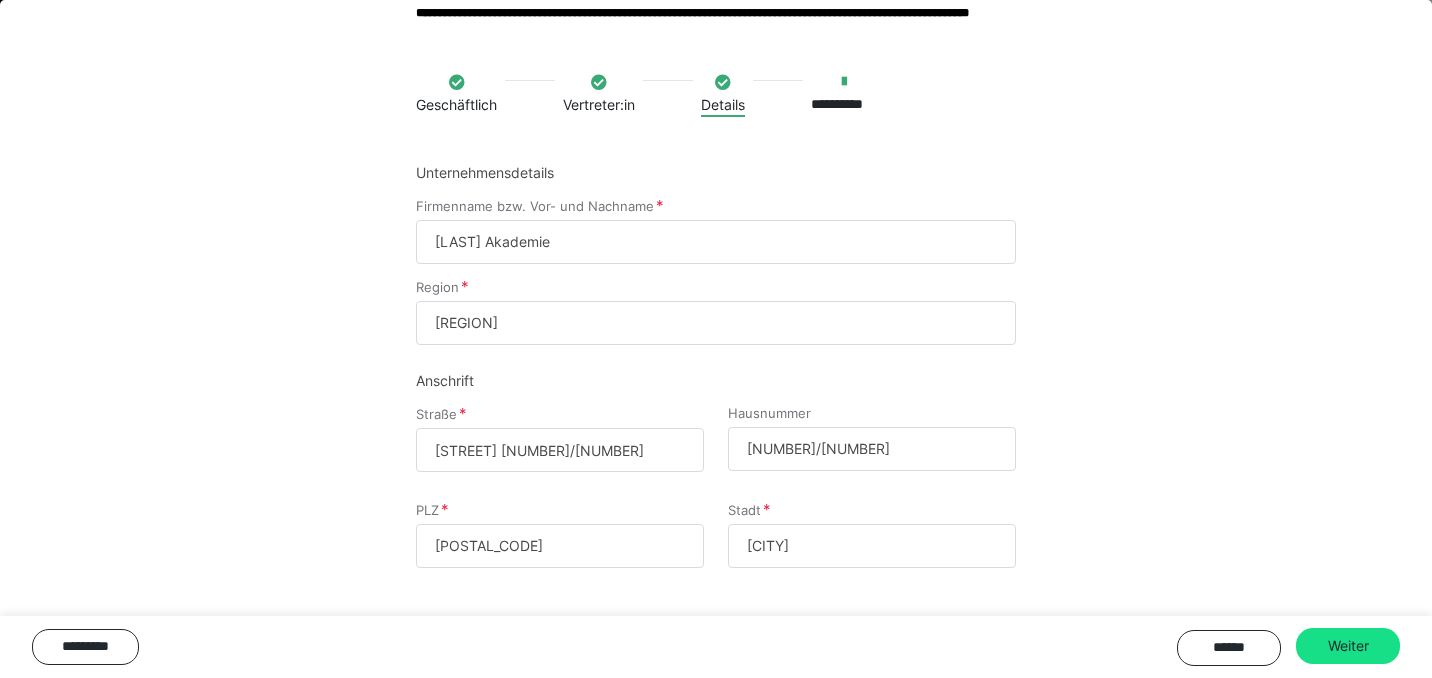 drag, startPoint x: 617, startPoint y: 452, endPoint x: 429, endPoint y: 443, distance: 188.2153 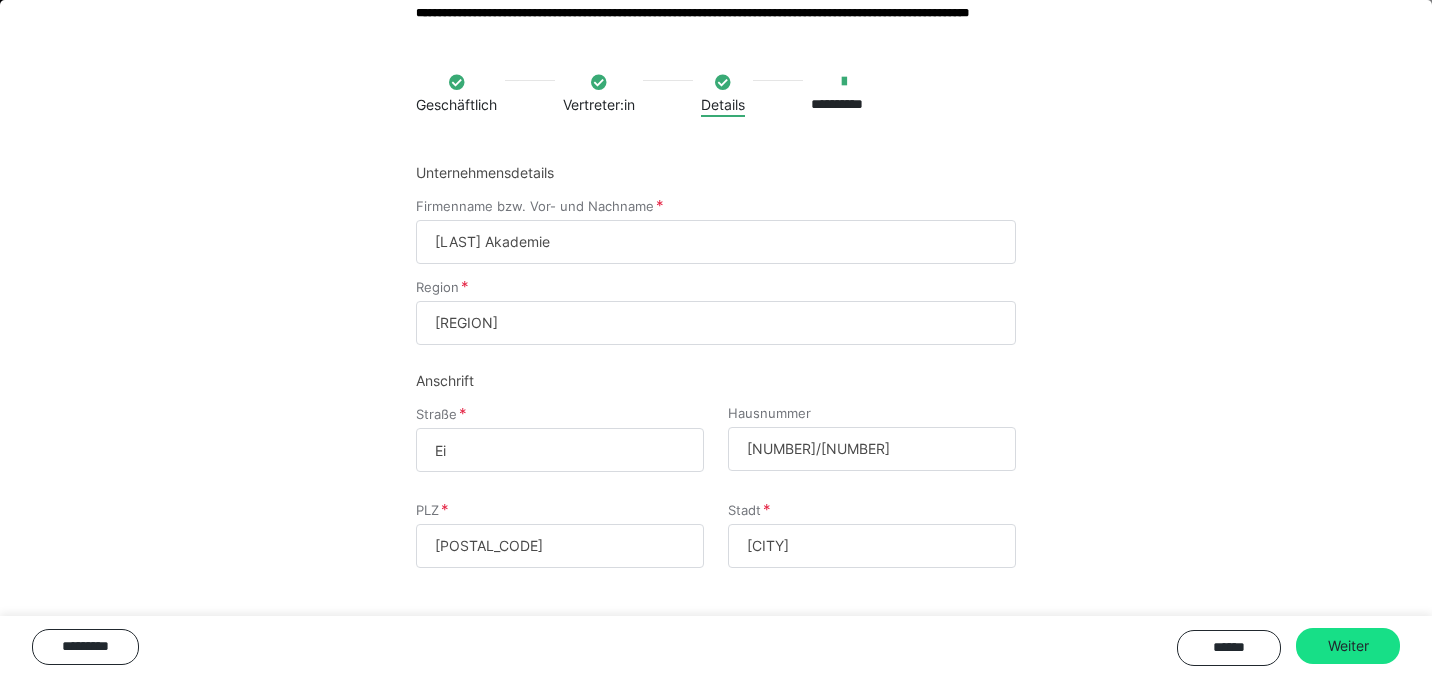 type on "E" 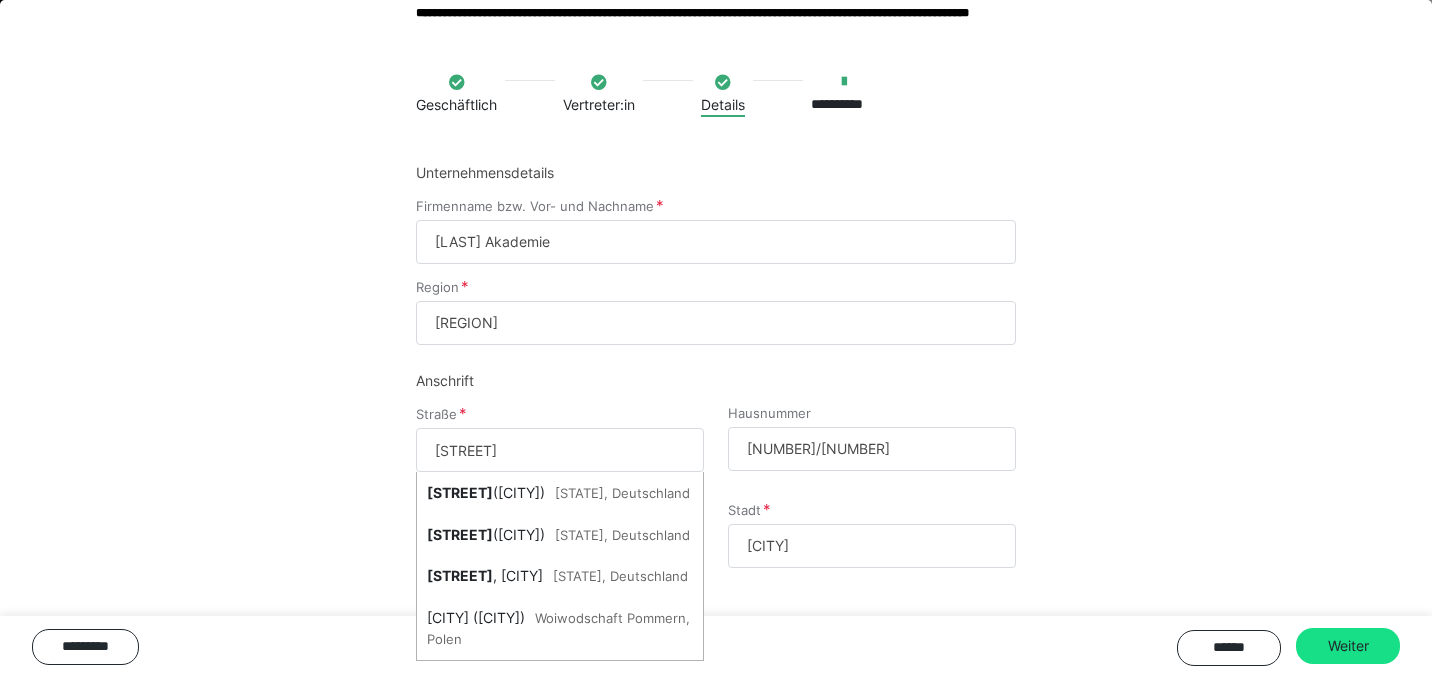 type on "[STREET]" 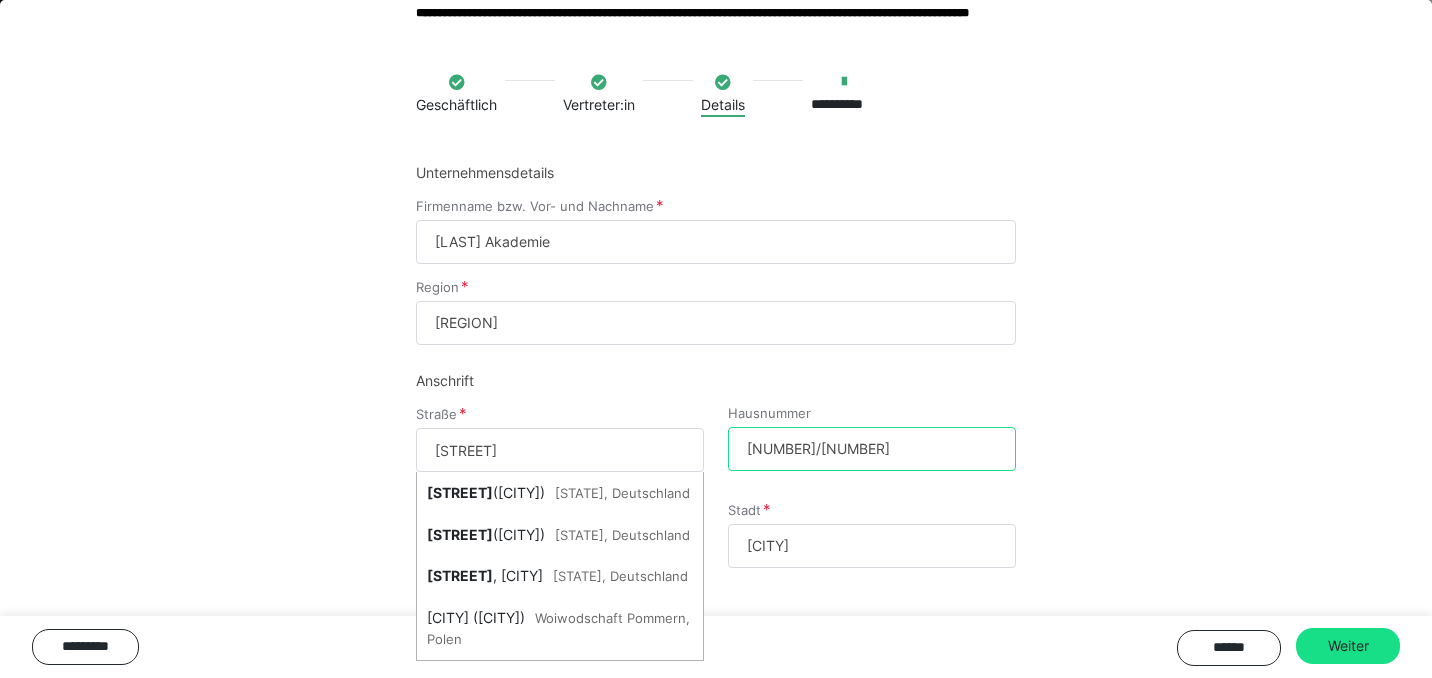 click on "[NUMBER]/[NUMBER]" at bounding box center (872, 449) 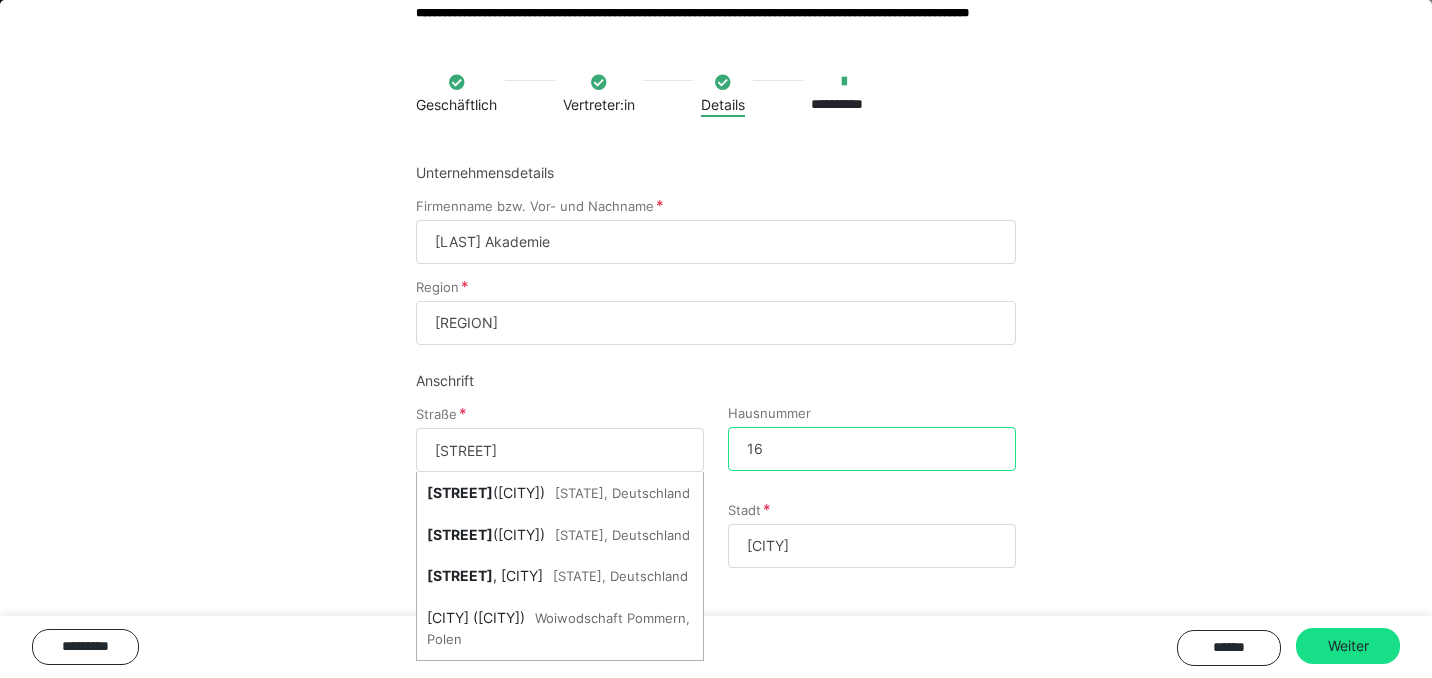 type on "16" 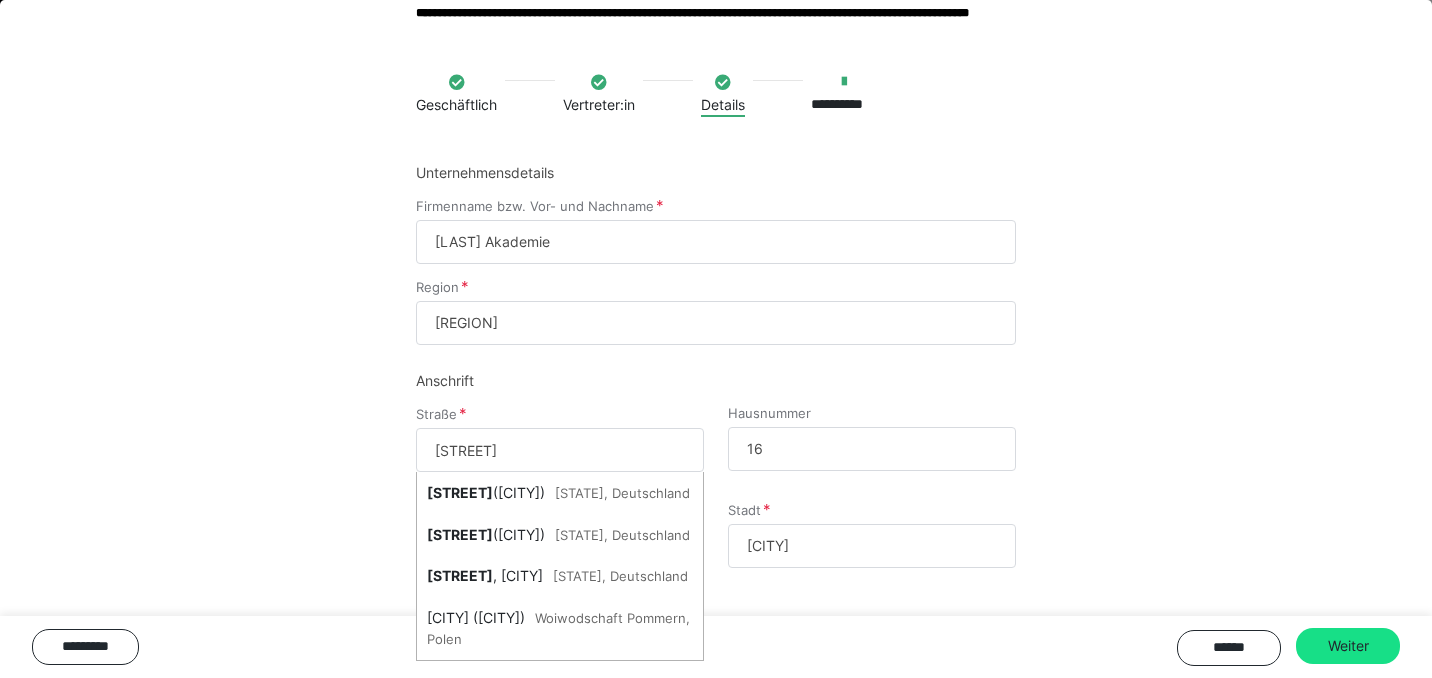 click on "**********" at bounding box center (716, 359) 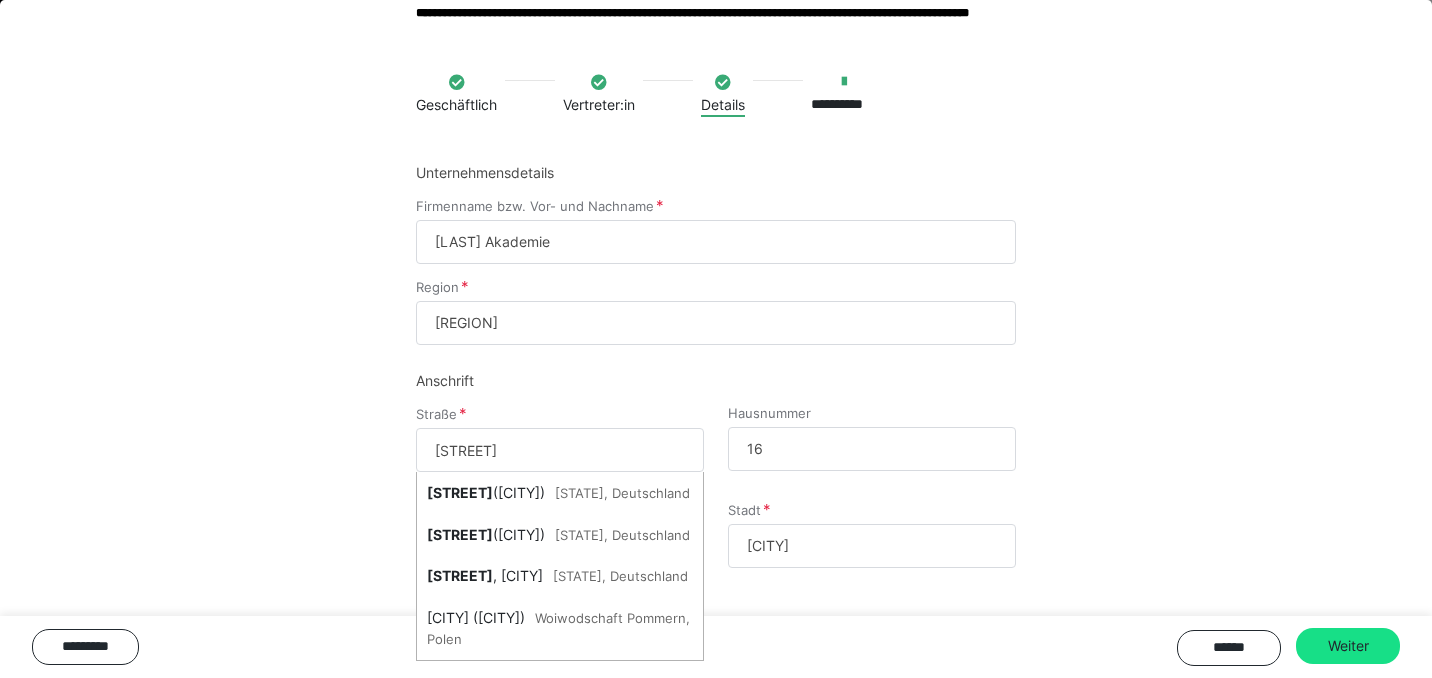 click on "[STREET]" at bounding box center (560, 450) 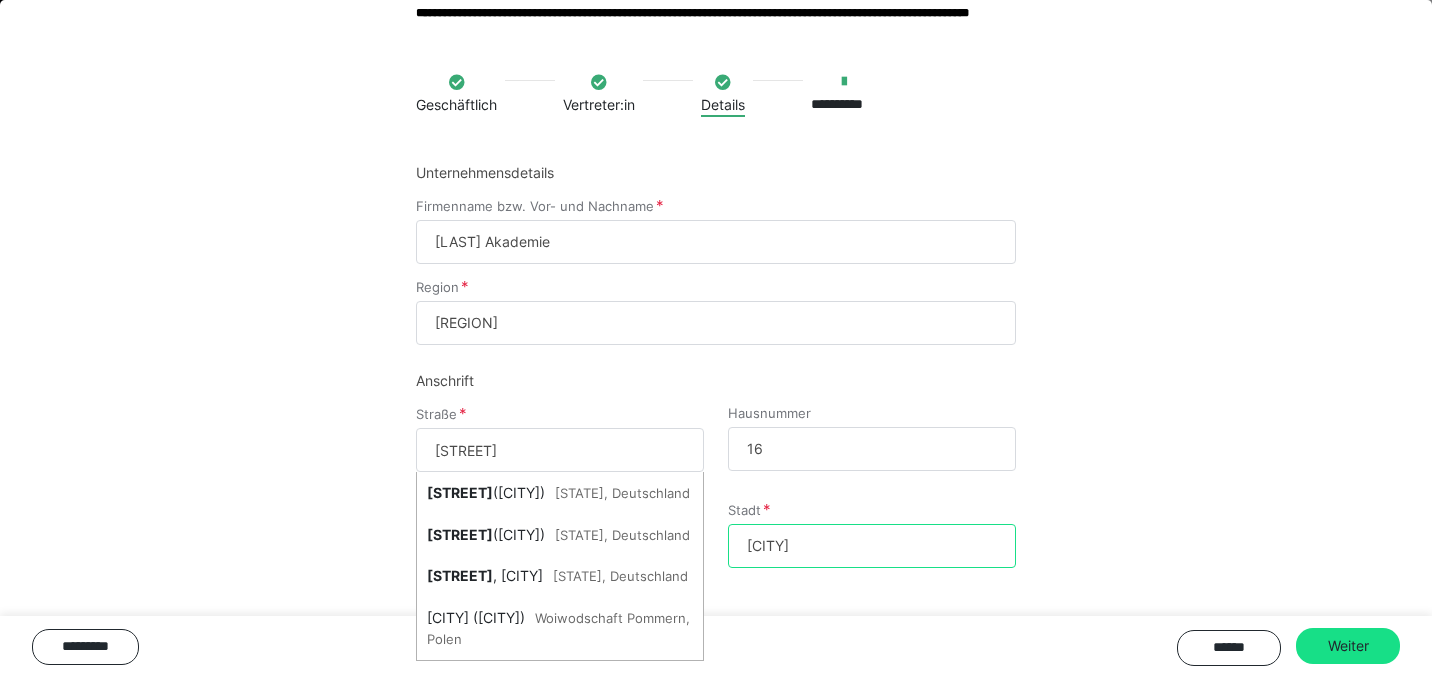 click on "[CITY]" at bounding box center [872, 546] 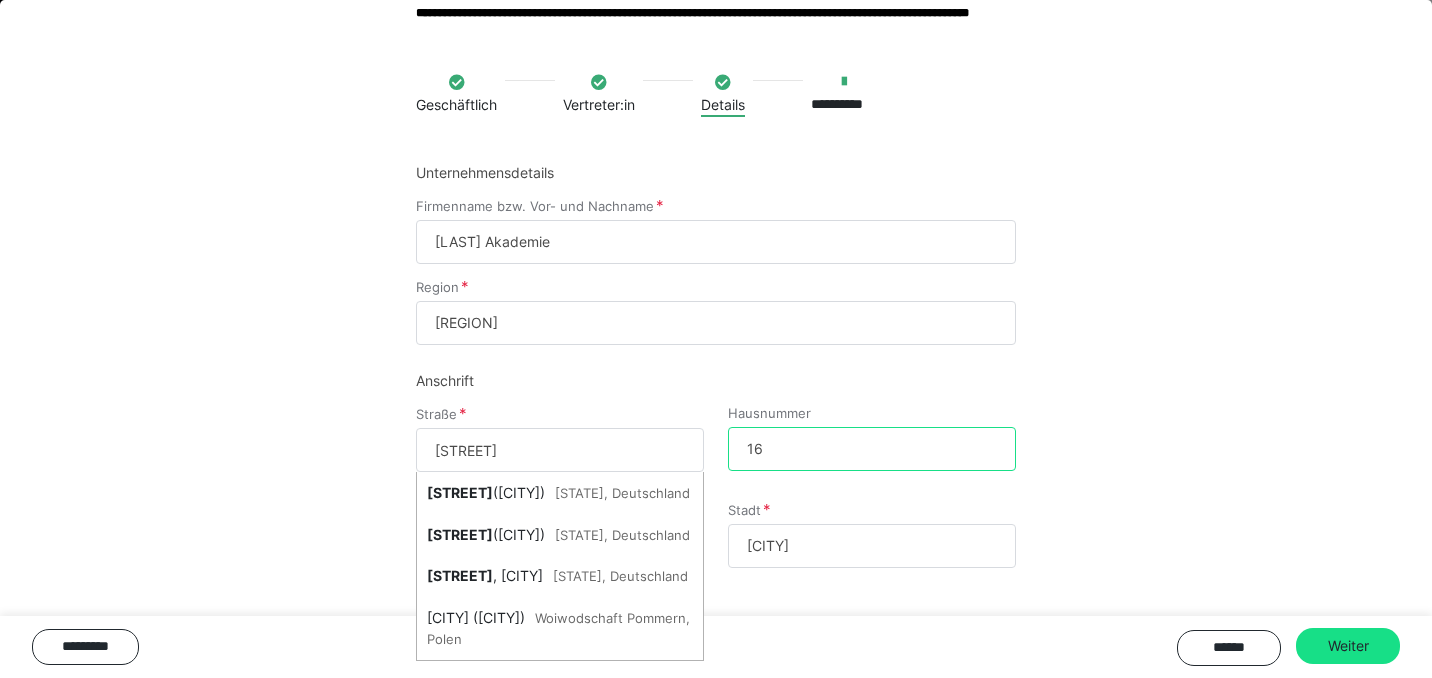 click on "16" at bounding box center (872, 449) 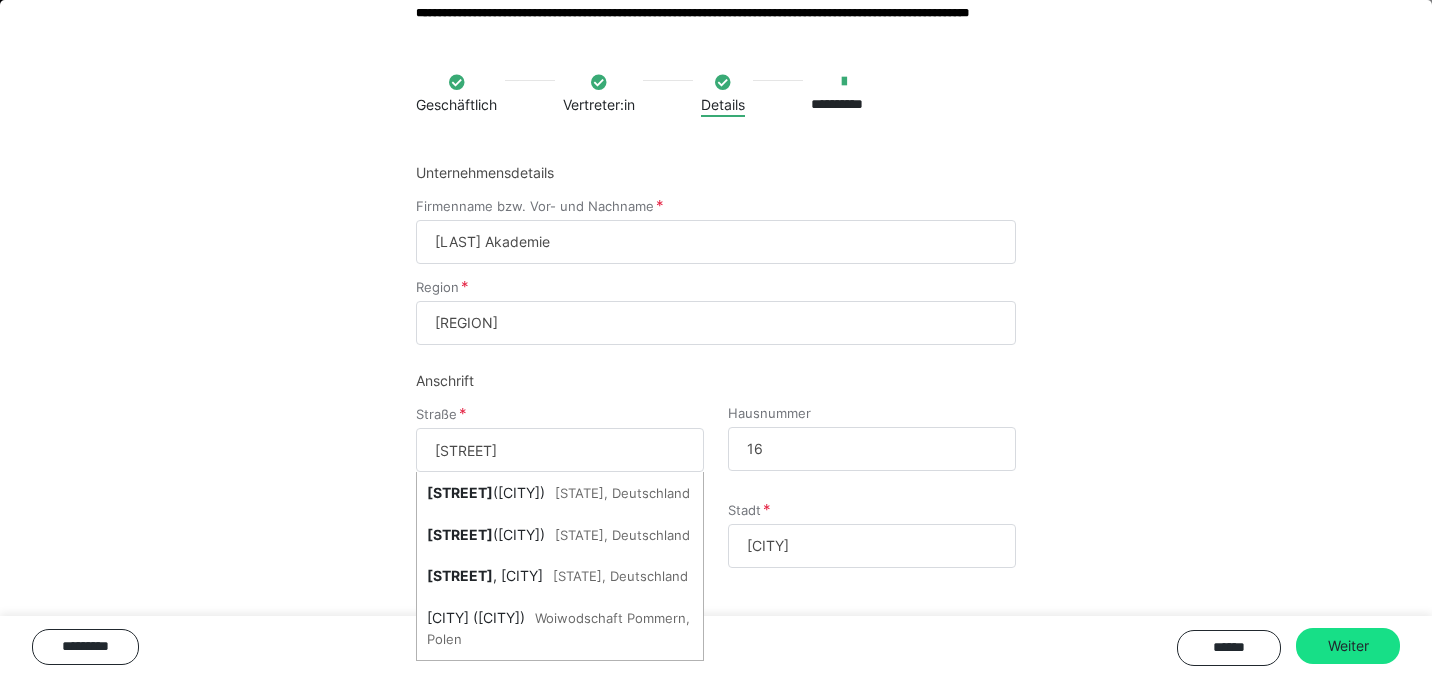 click on "Unternehmensdetails Firmenname bzw. Vor- und Nachname [LAST] Akademie Region Steiermark Anschrift Straße [STREET] [STREET] ([CITY]) [STATE], Deutschland [STREET] ([CITY]) [STATE], Deutschland [STREET] , [CITY] [STATE], Deutschland [CITY] ([CITY]) Woiwodschaft Pommern, Polen Hausnummer 16 PLZ [POSTAL_CODE] Stadt [CITY]" at bounding box center [716, 380] 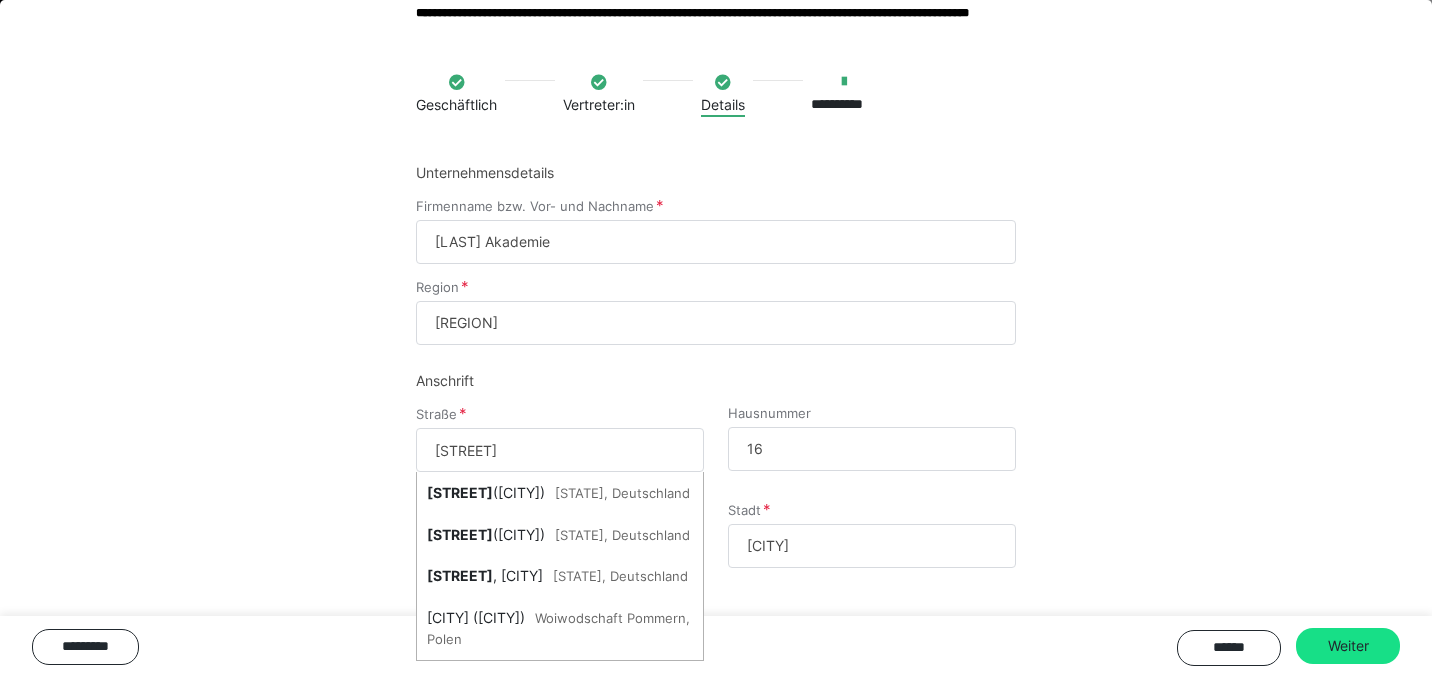click on "[STREET]" at bounding box center (560, 450) 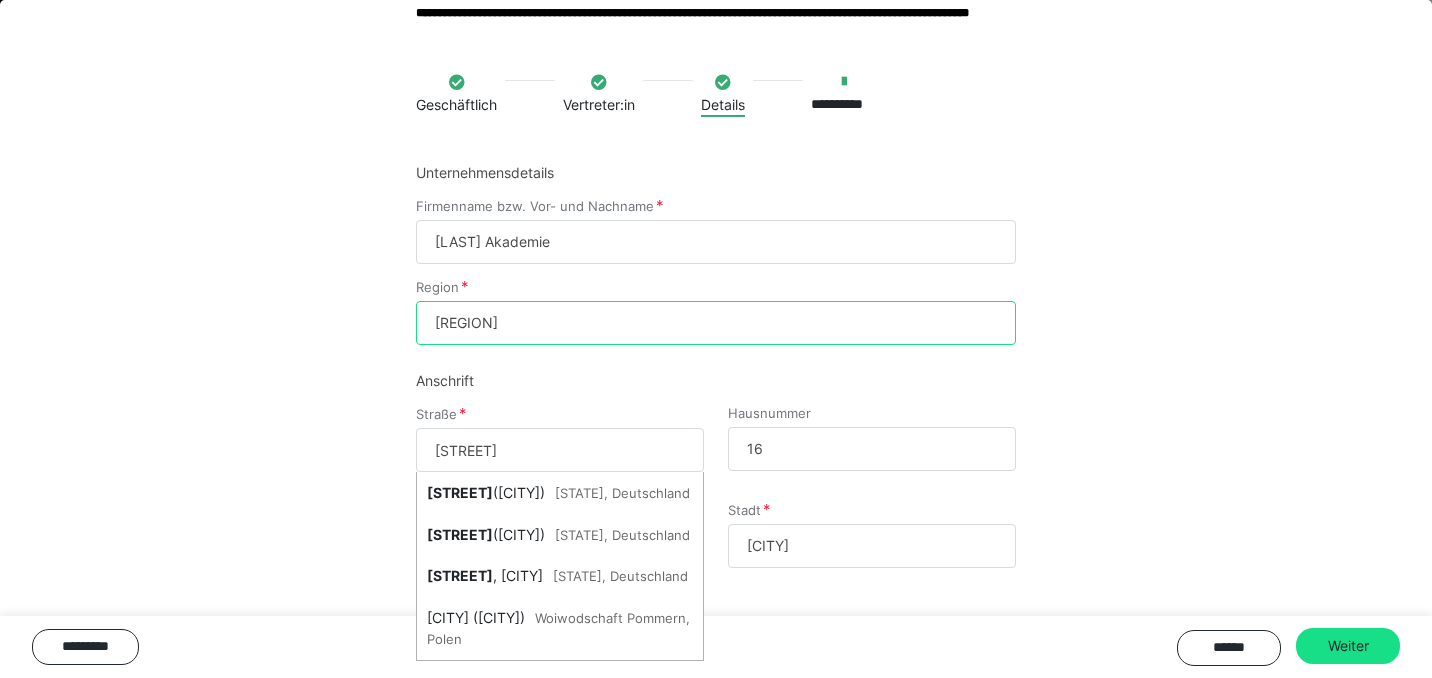 drag, startPoint x: 521, startPoint y: 322, endPoint x: 418, endPoint y: 325, distance: 103.04368 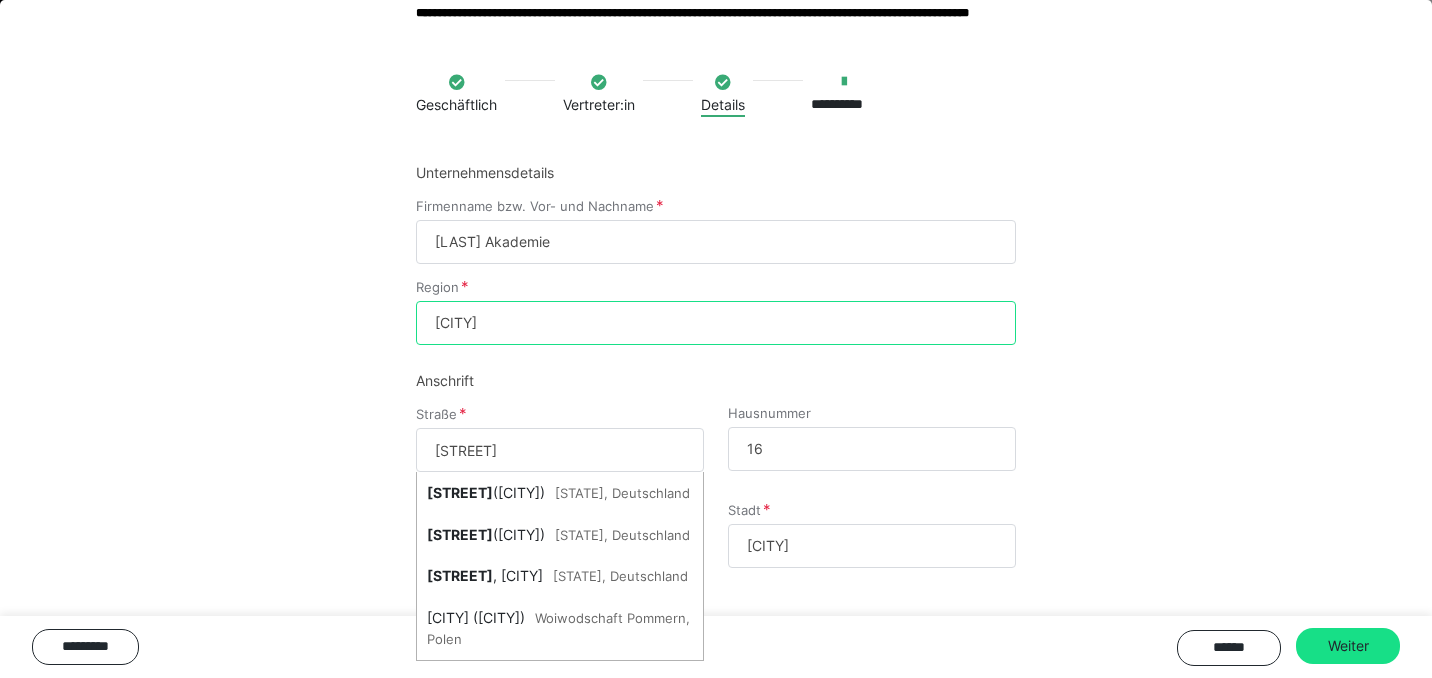 type on "[CITY]" 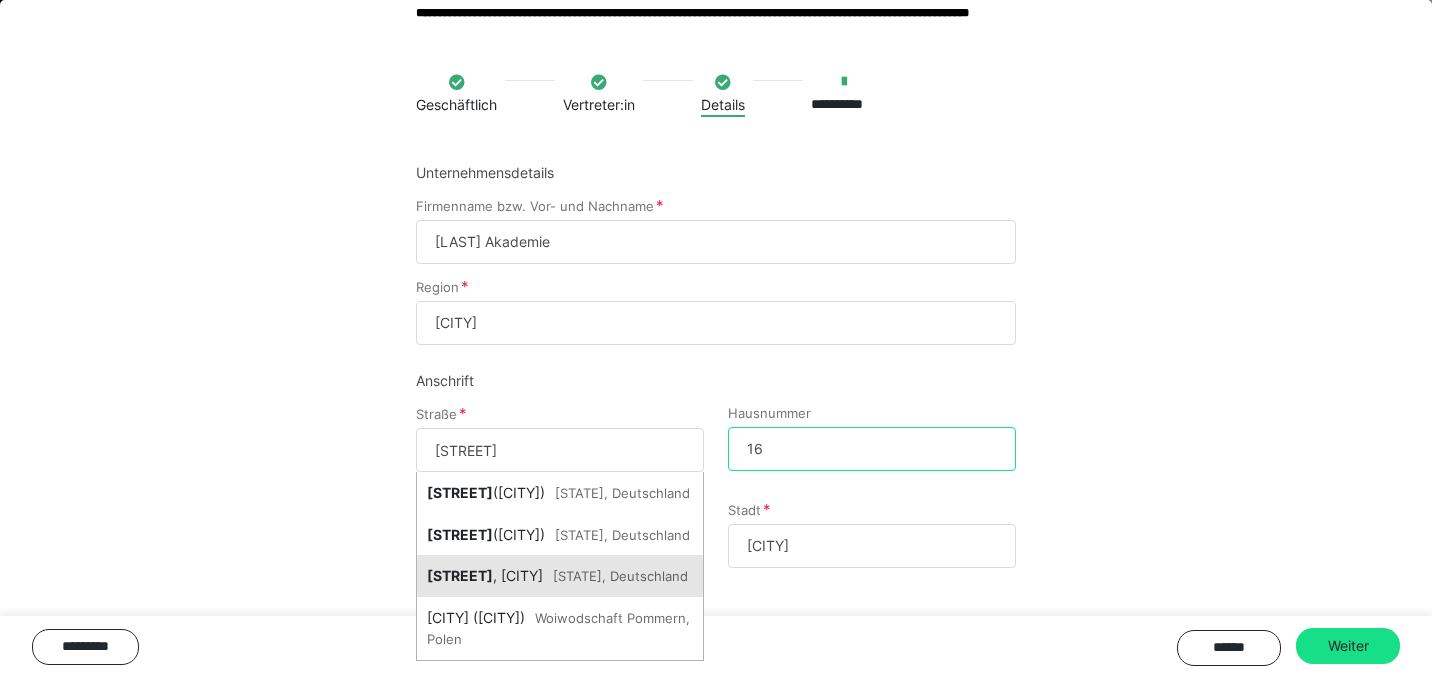 scroll, scrollTop: 1147, scrollLeft: 0, axis: vertical 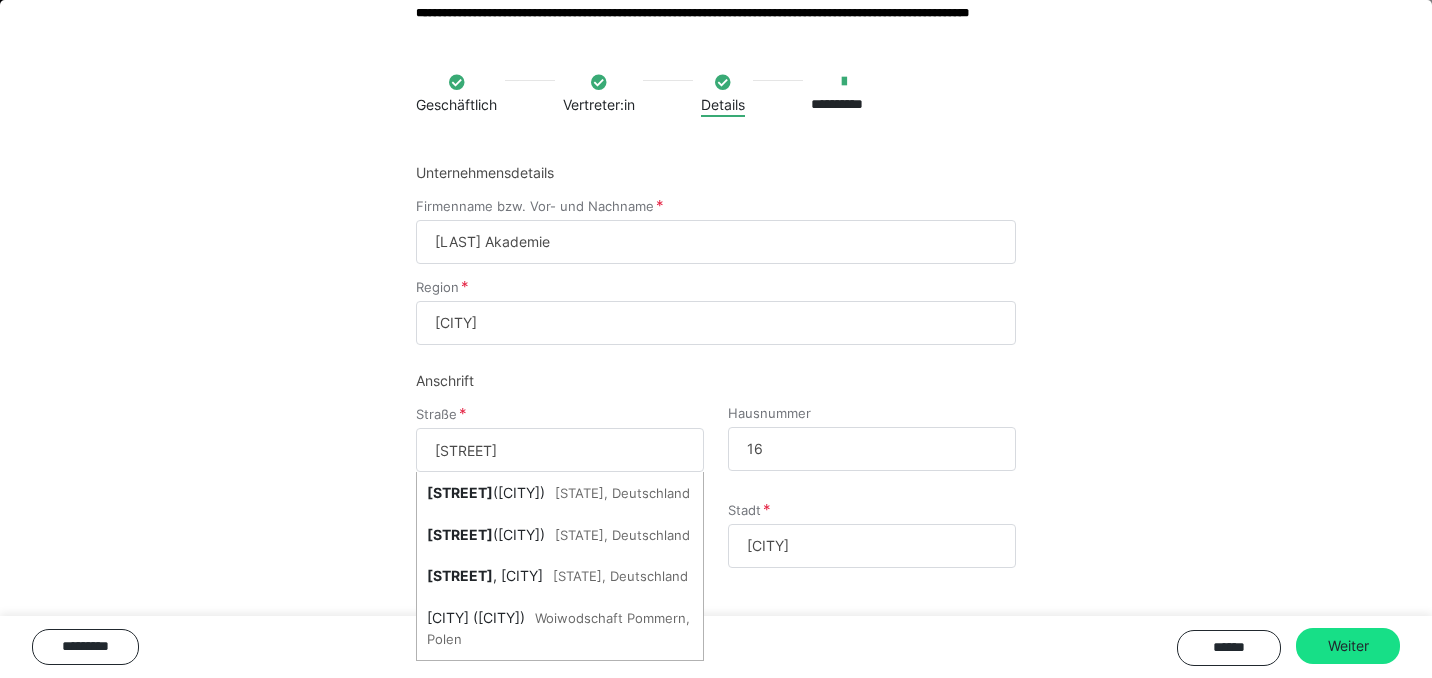 click on "[STREET]" at bounding box center (560, 450) 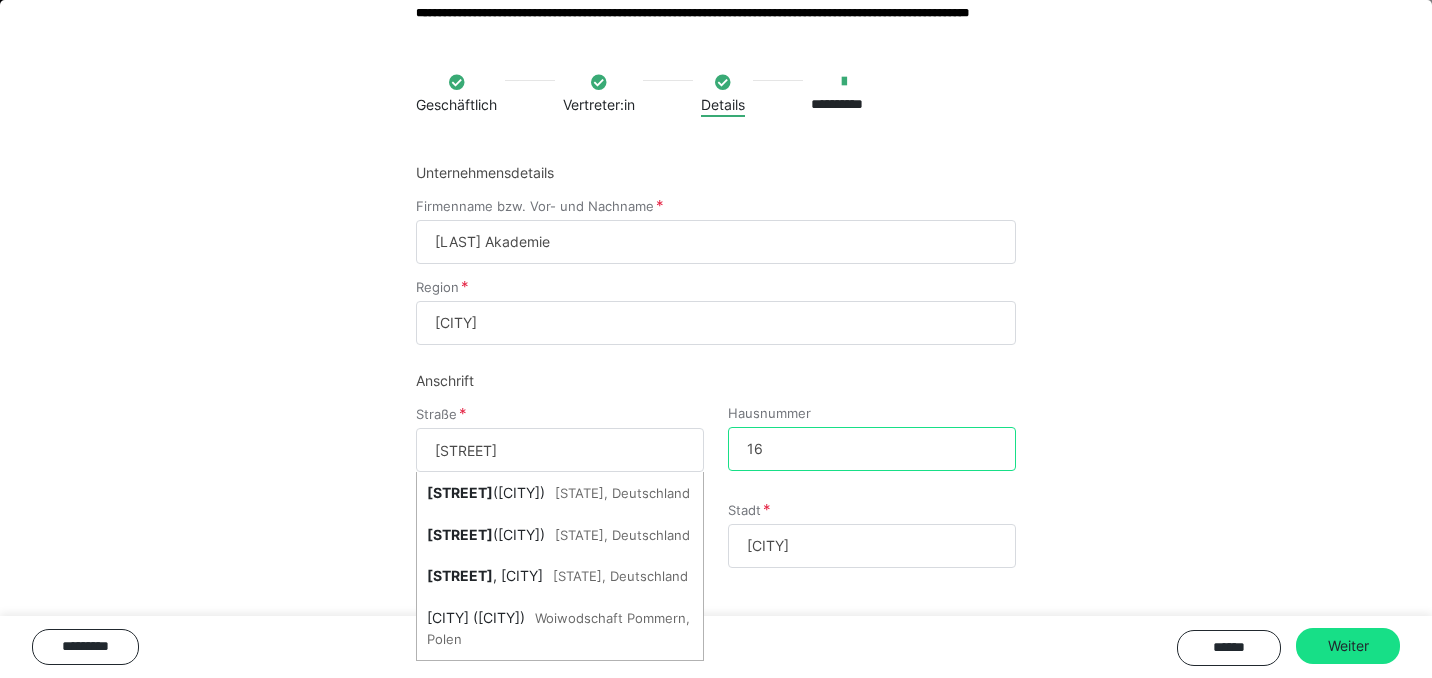 click on "16" at bounding box center [872, 449] 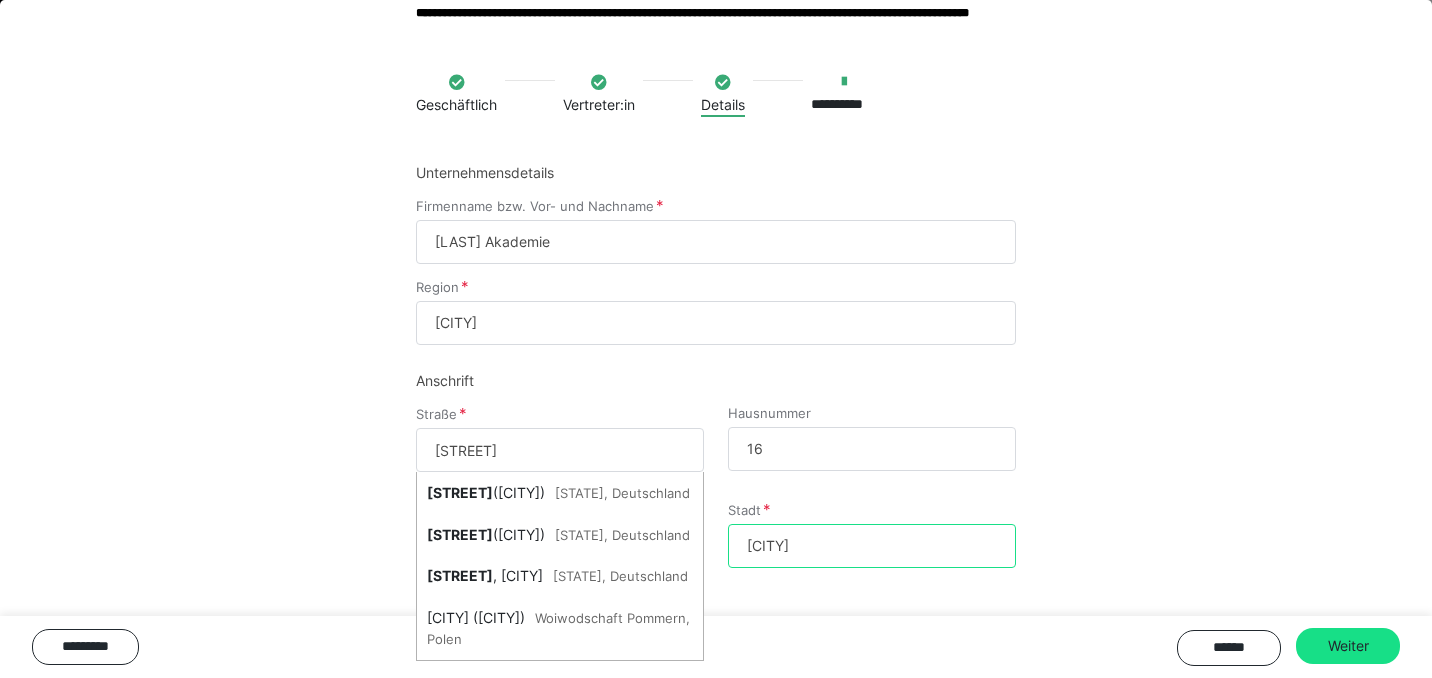 drag, startPoint x: 819, startPoint y: 543, endPoint x: 726, endPoint y: 541, distance: 93.0215 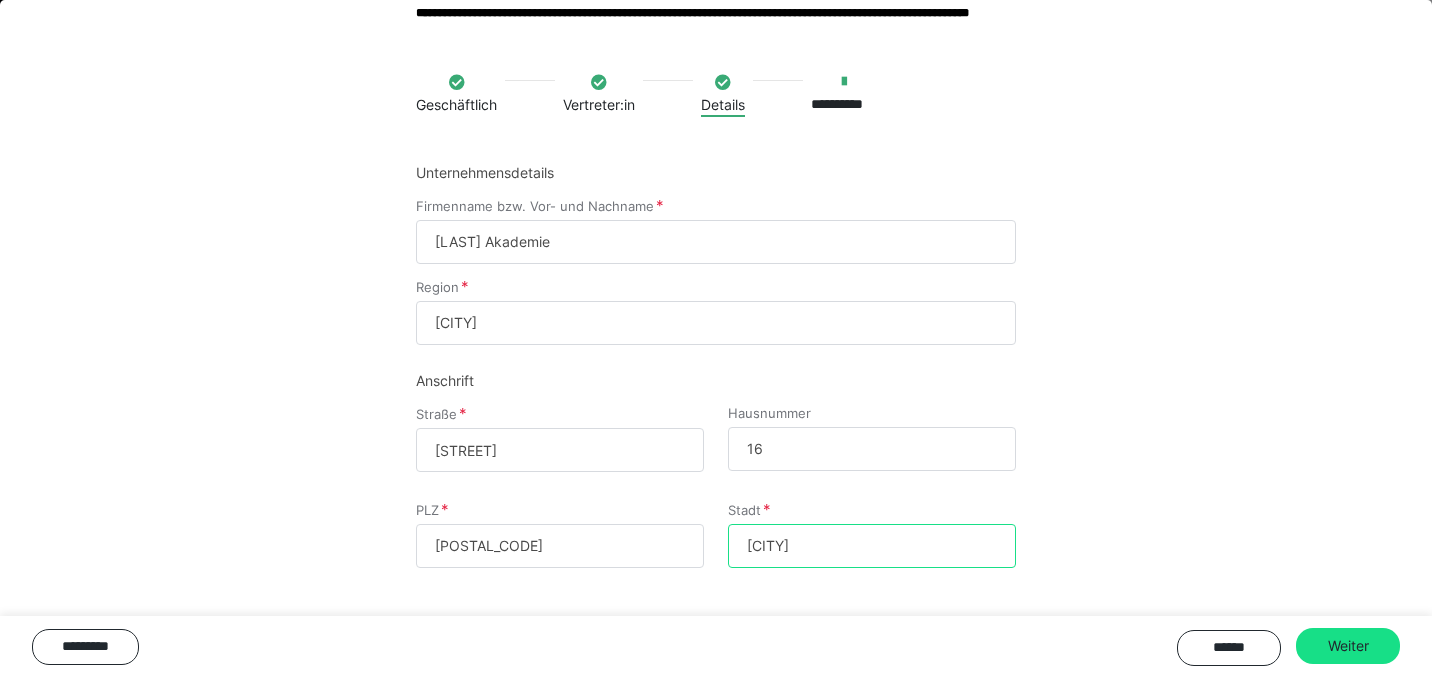 type on "[CITY]" 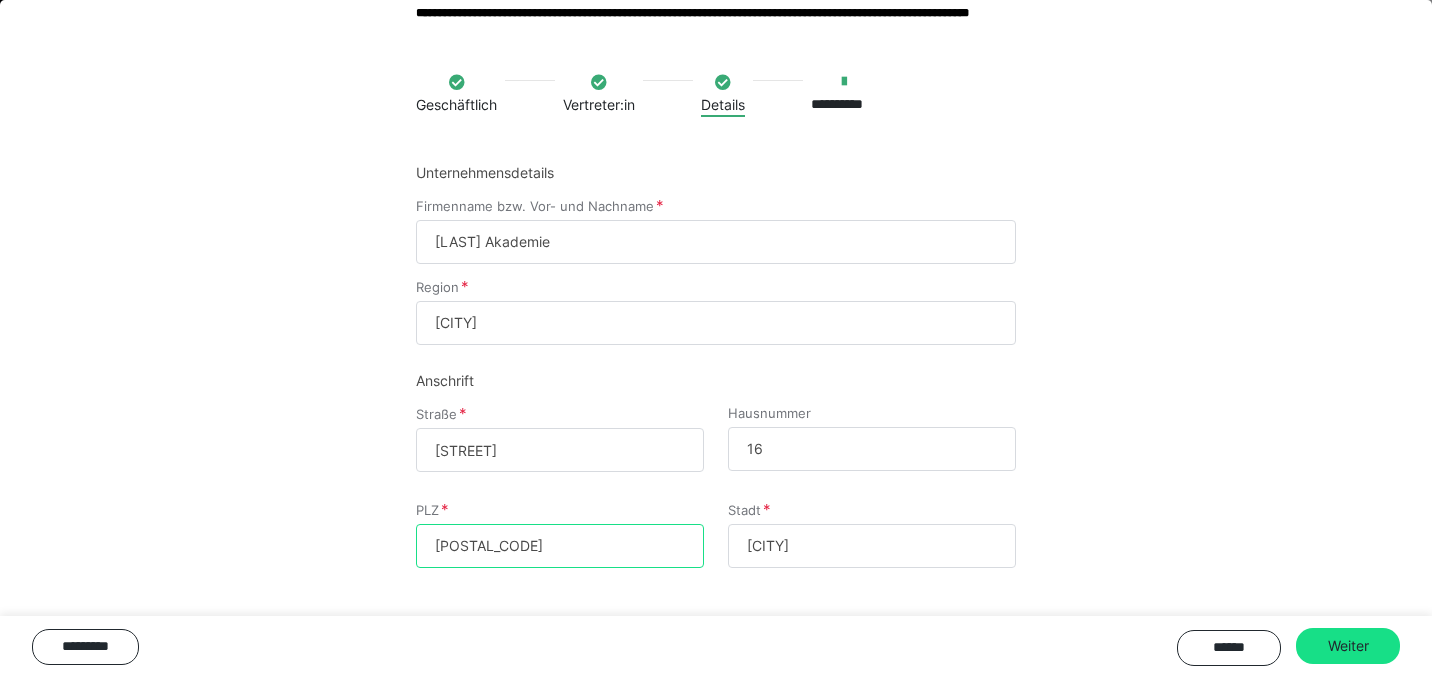 scroll, scrollTop: 0, scrollLeft: 0, axis: both 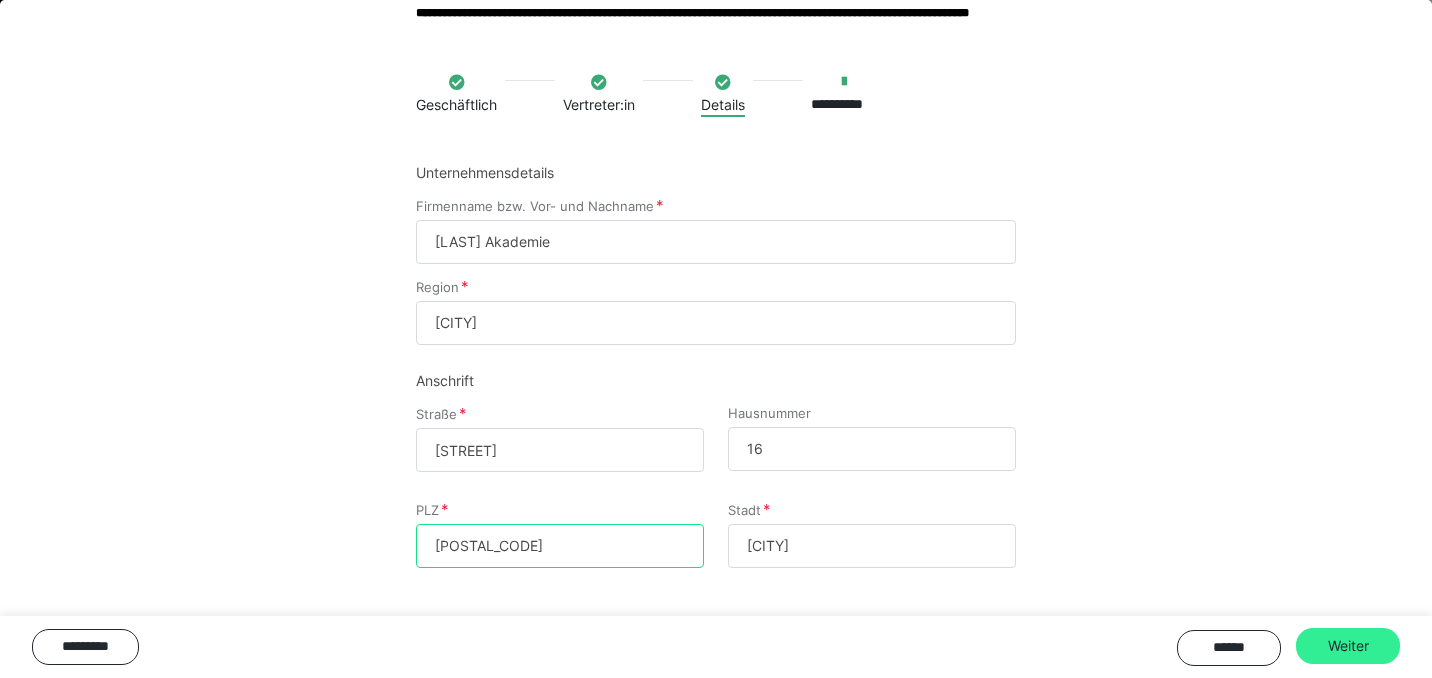 type on "[POSTAL_CODE]" 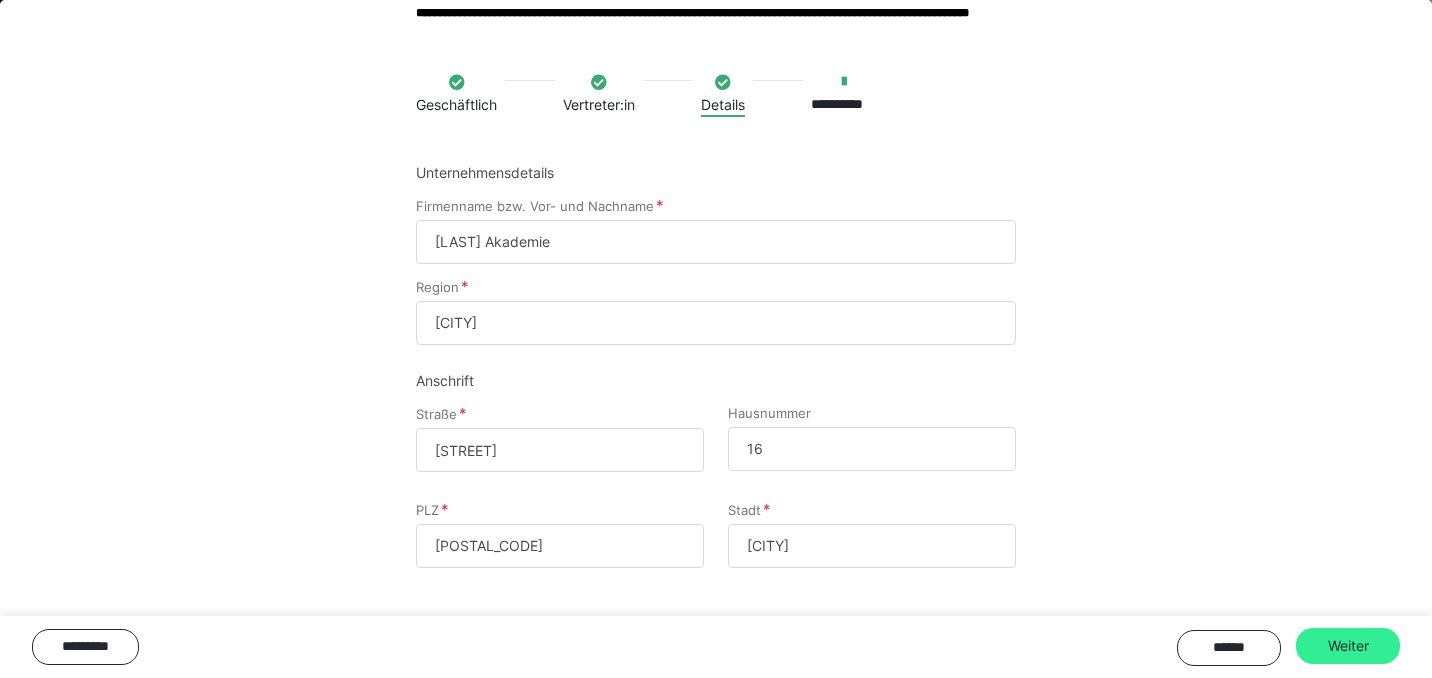 click on "Weiter" at bounding box center (1348, 646) 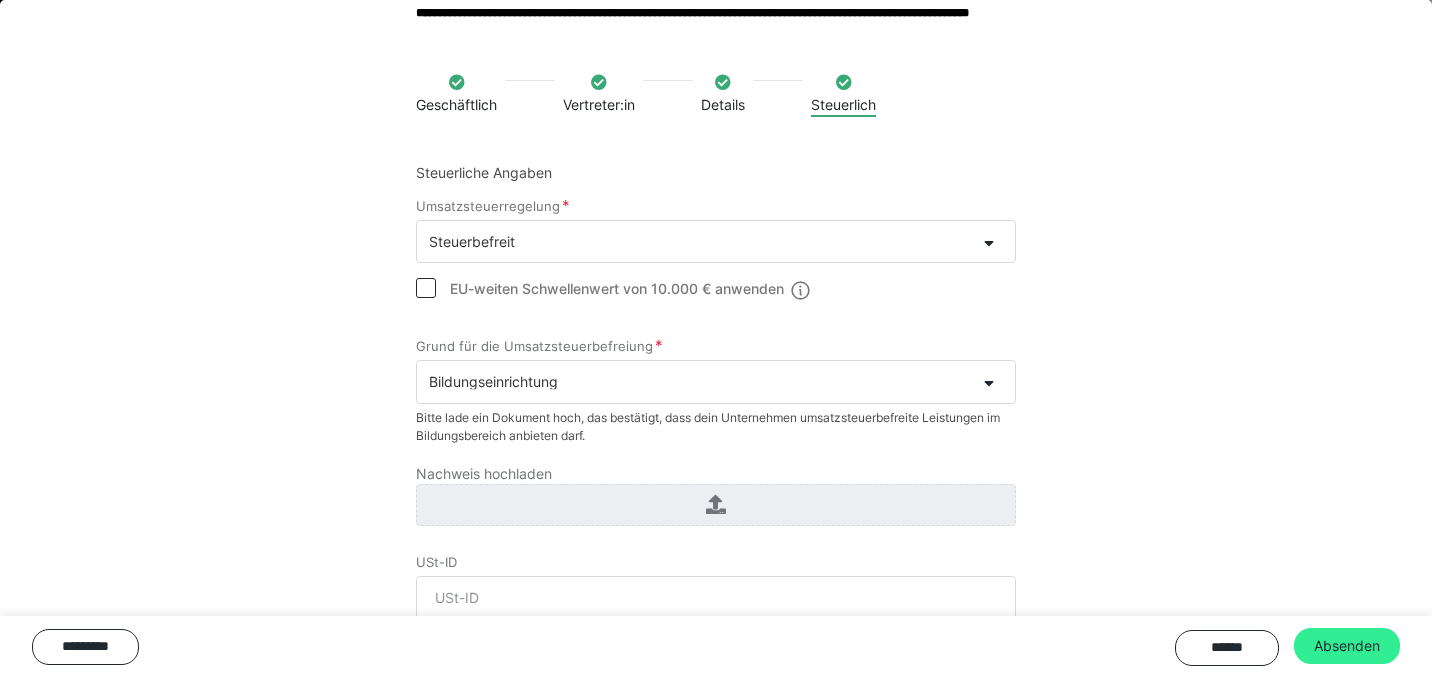 scroll, scrollTop: 1147, scrollLeft: 0, axis: vertical 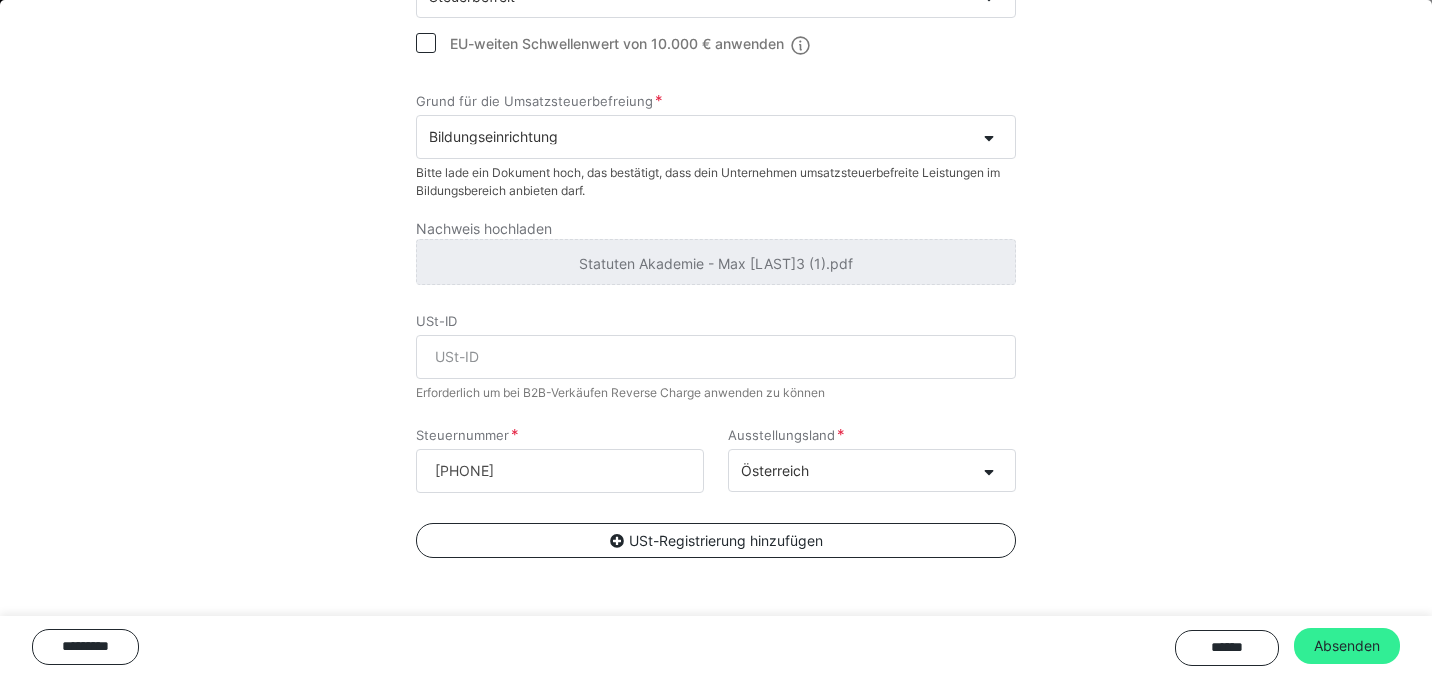 click on "Absenden" at bounding box center (1347, 646) 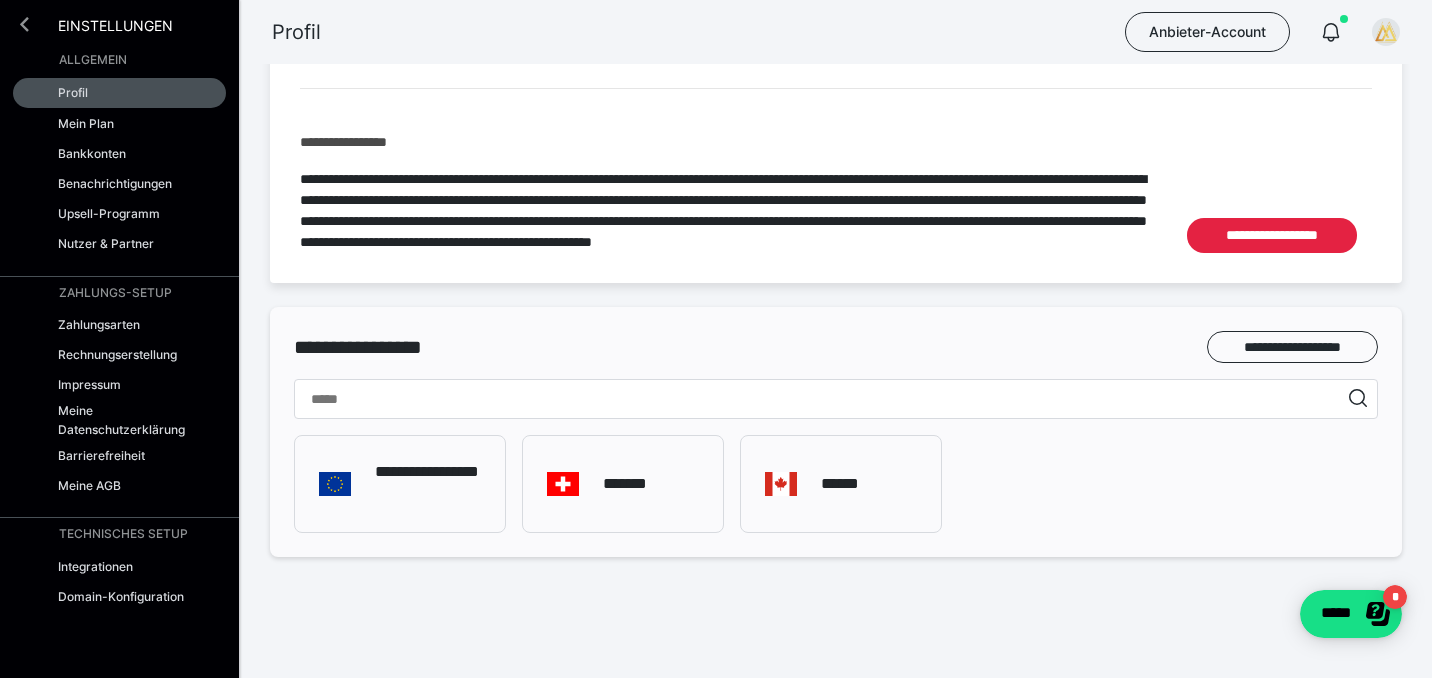 click at bounding box center (24, 24) 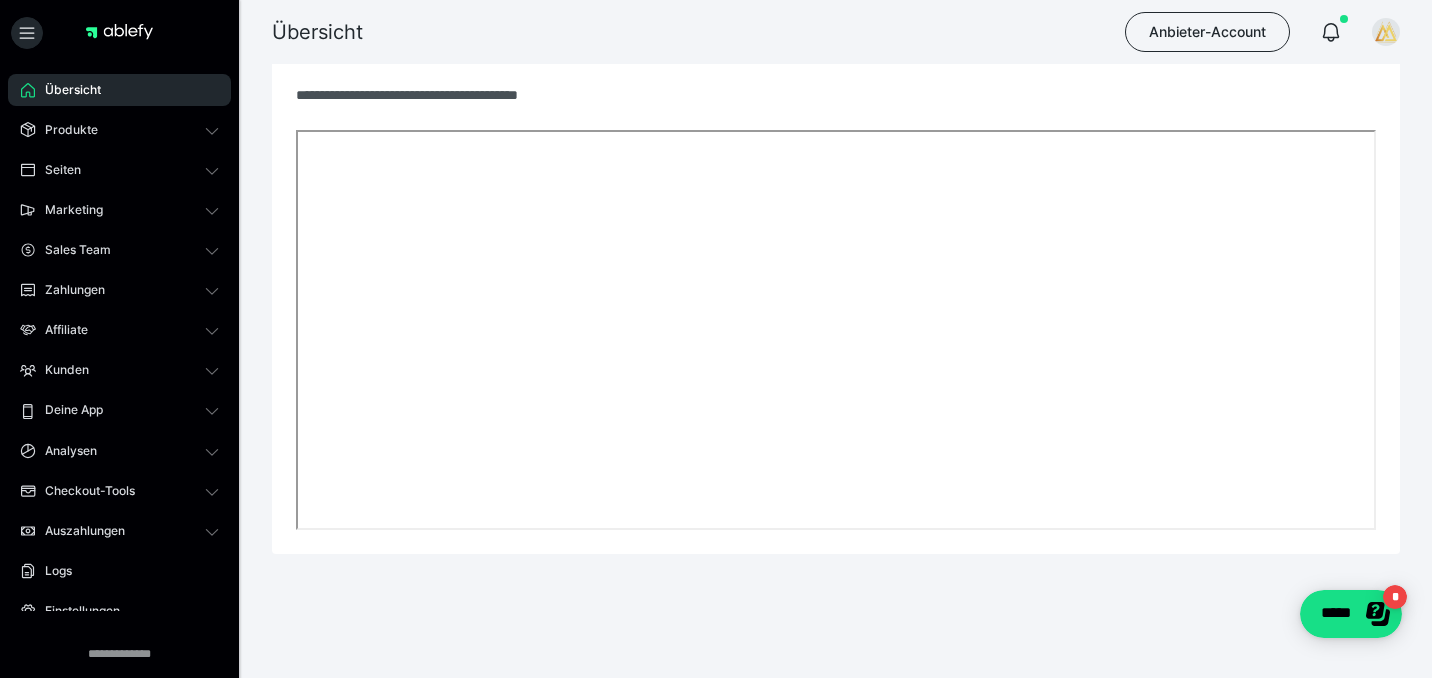 scroll, scrollTop: 828, scrollLeft: 0, axis: vertical 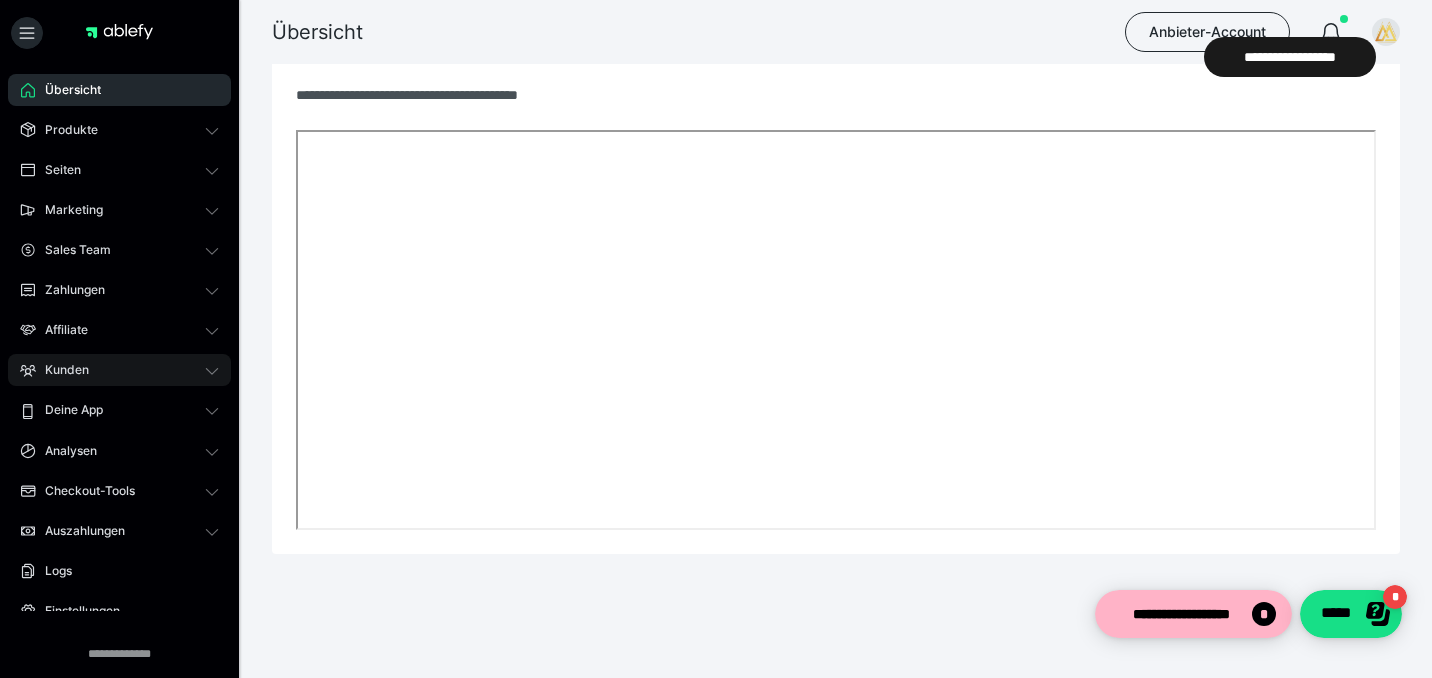 click on "Kunden" at bounding box center (60, 370) 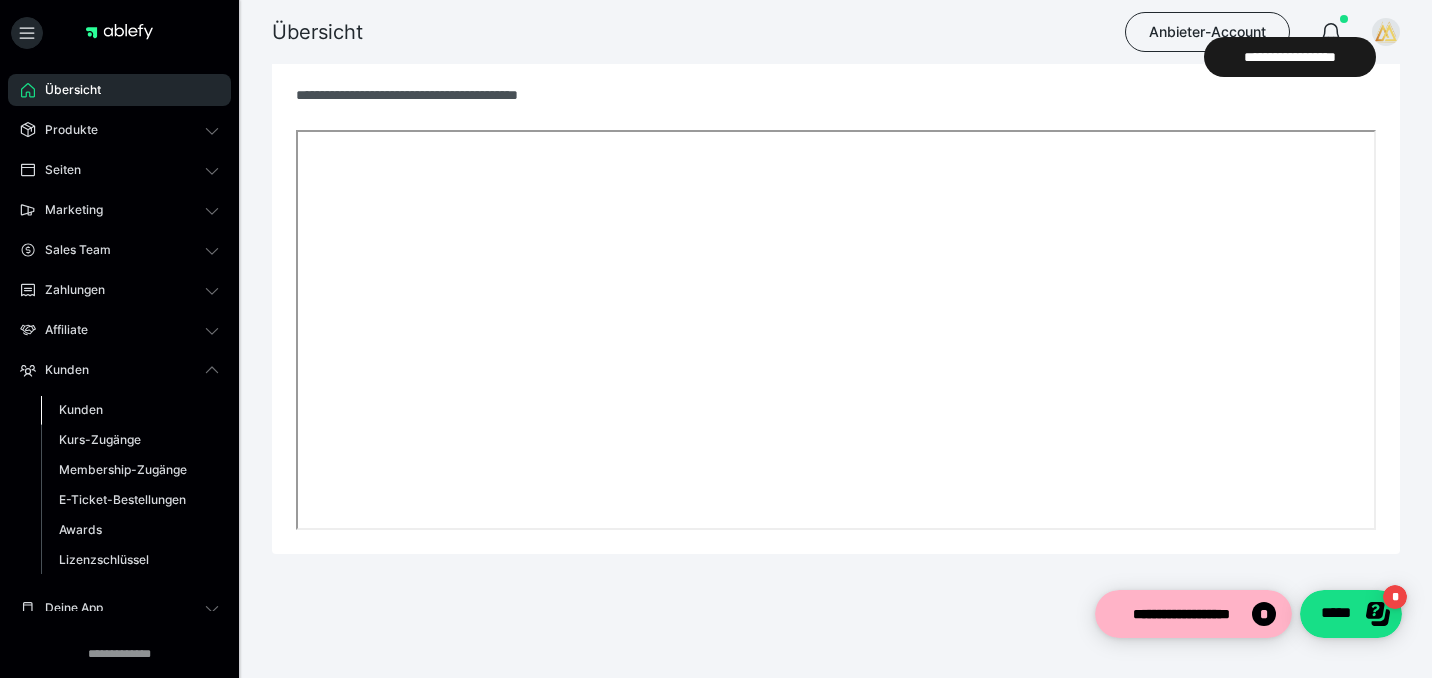 click on "Kunden" at bounding box center [81, 409] 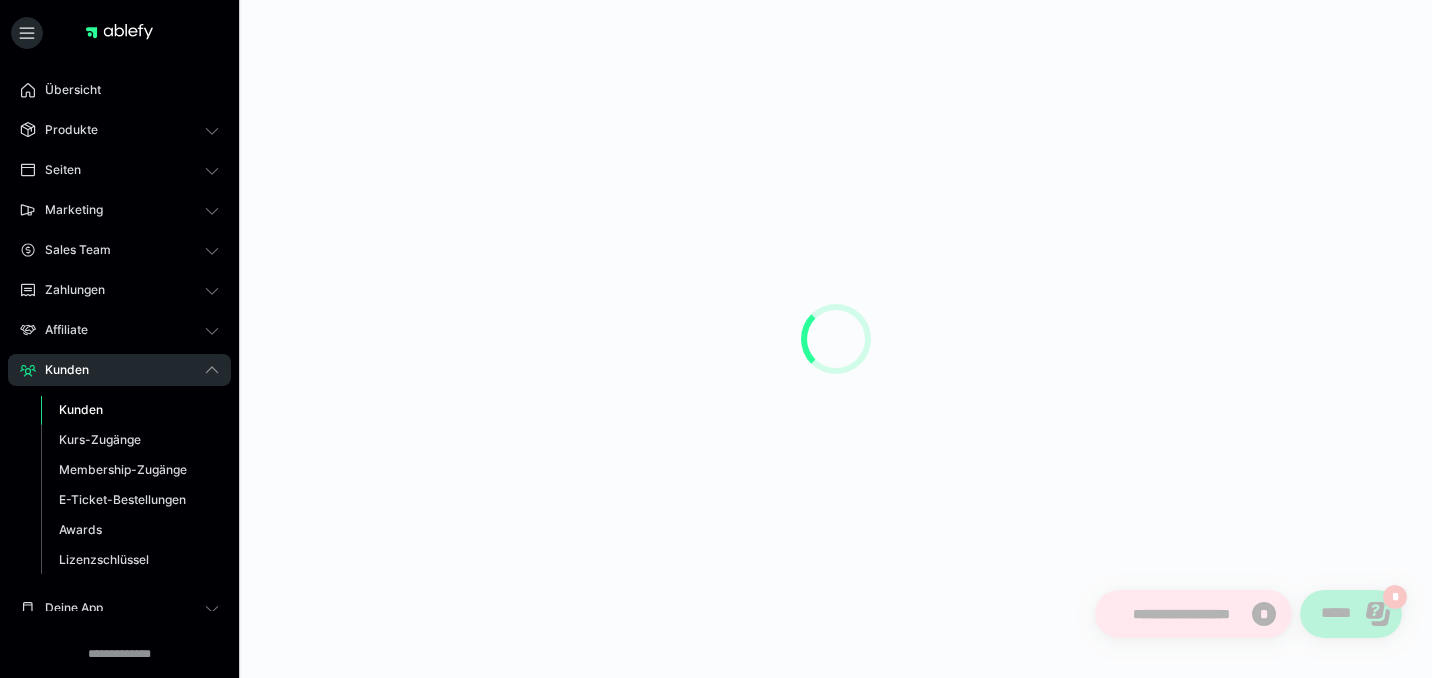 scroll, scrollTop: 0, scrollLeft: 0, axis: both 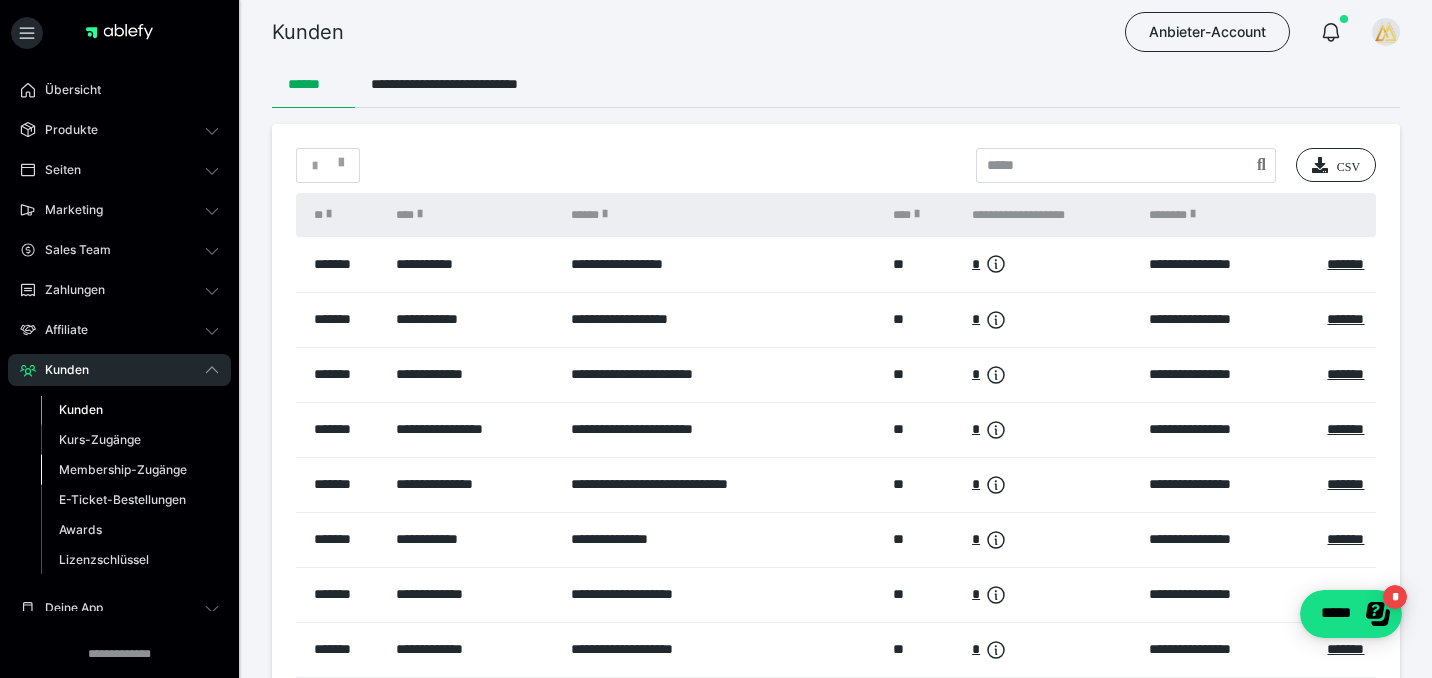 click on "Membership-Zugänge" at bounding box center [123, 469] 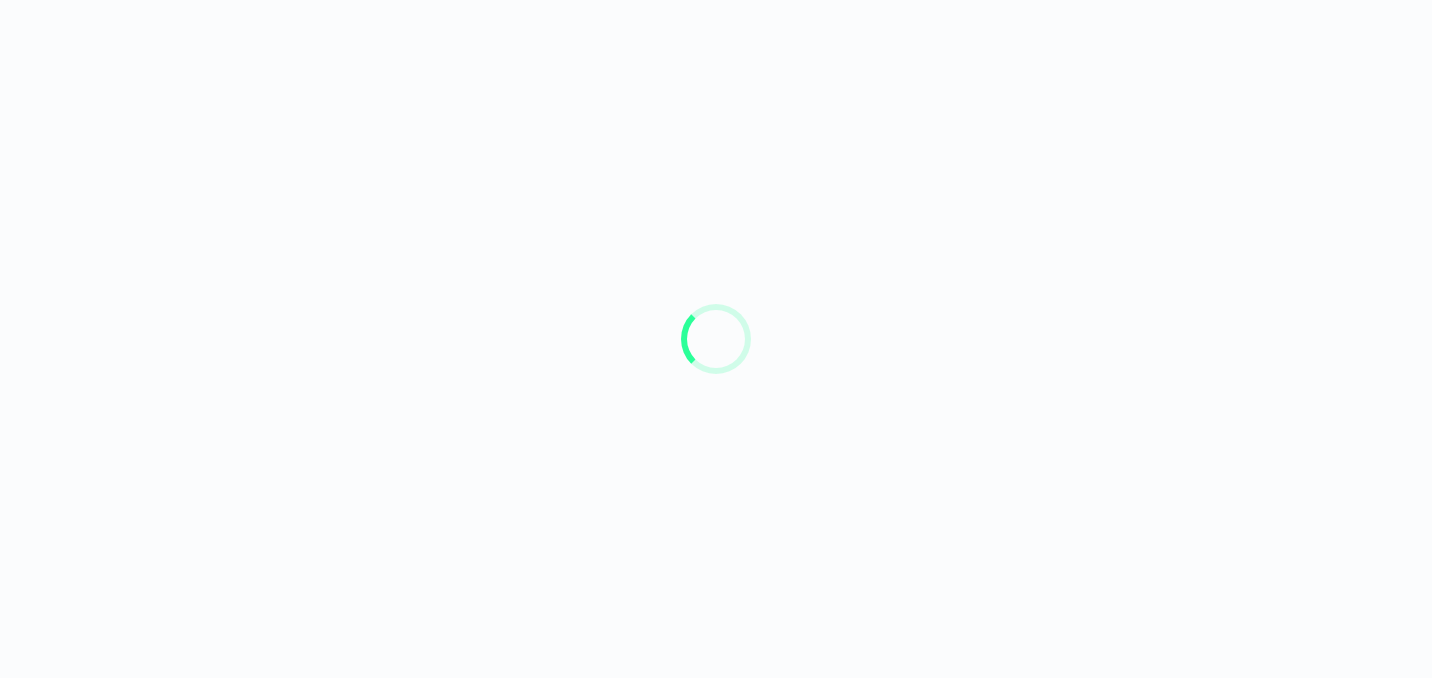 scroll, scrollTop: 0, scrollLeft: 0, axis: both 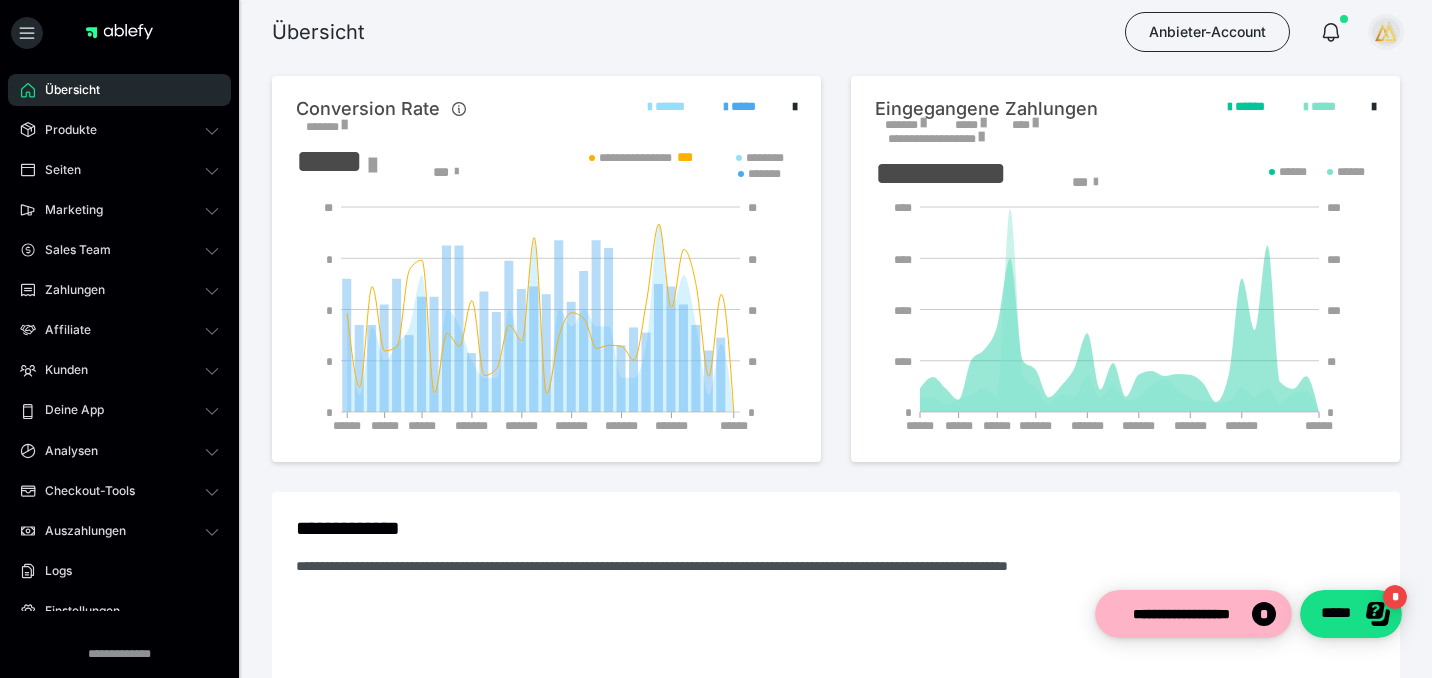 click at bounding box center (1386, 32) 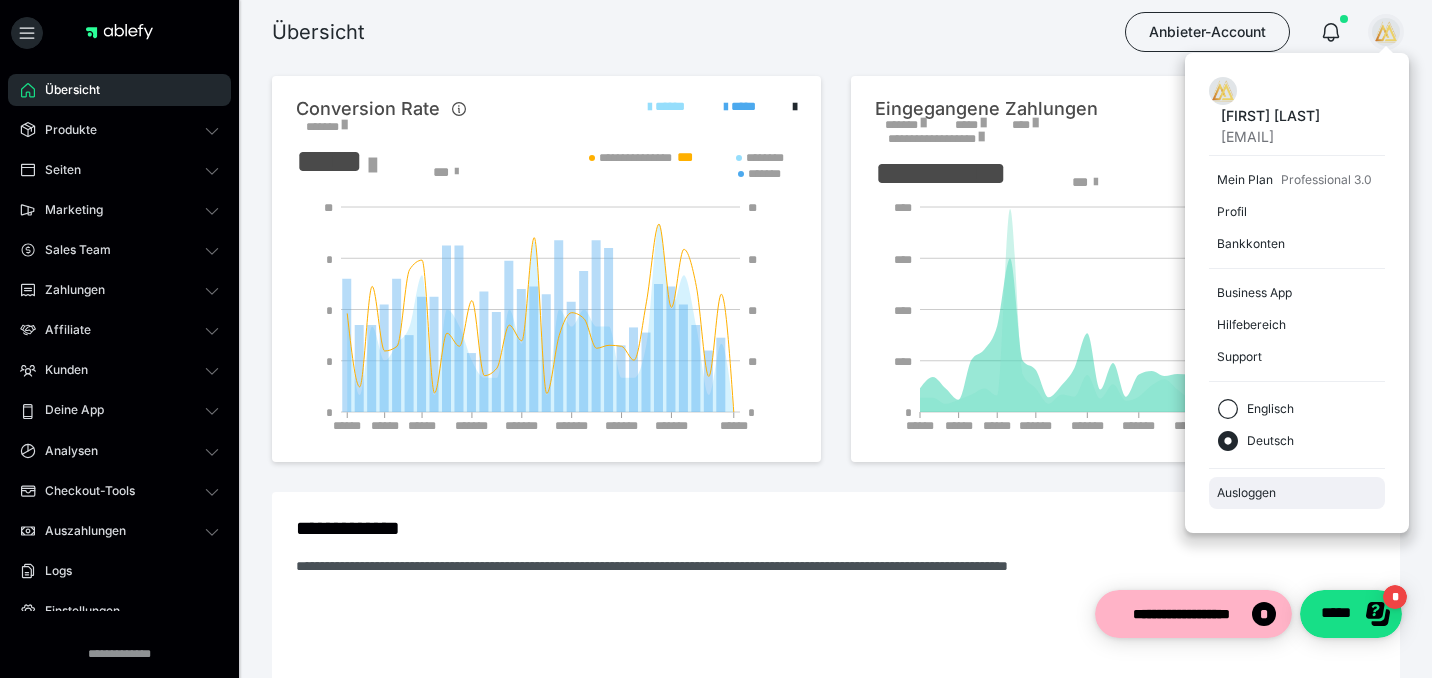 click on "Ausloggen" at bounding box center (1297, 493) 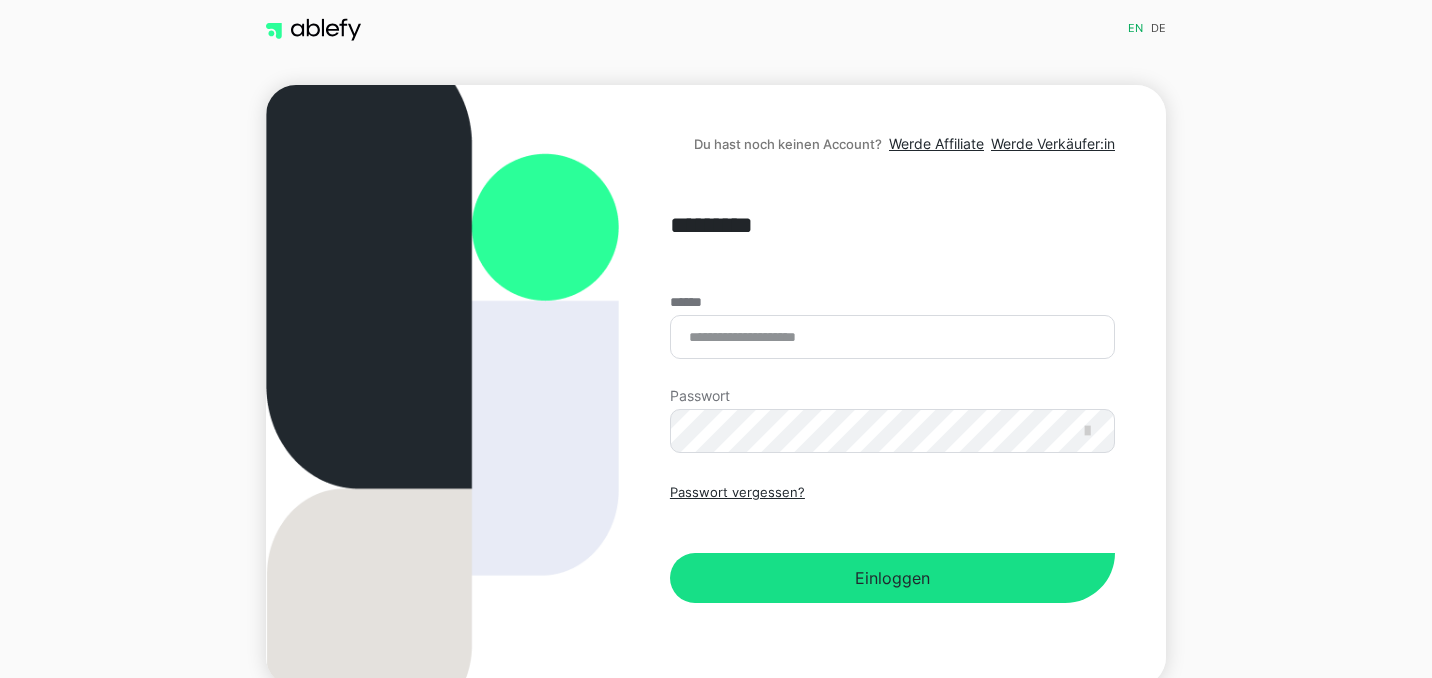 scroll, scrollTop: 0, scrollLeft: 0, axis: both 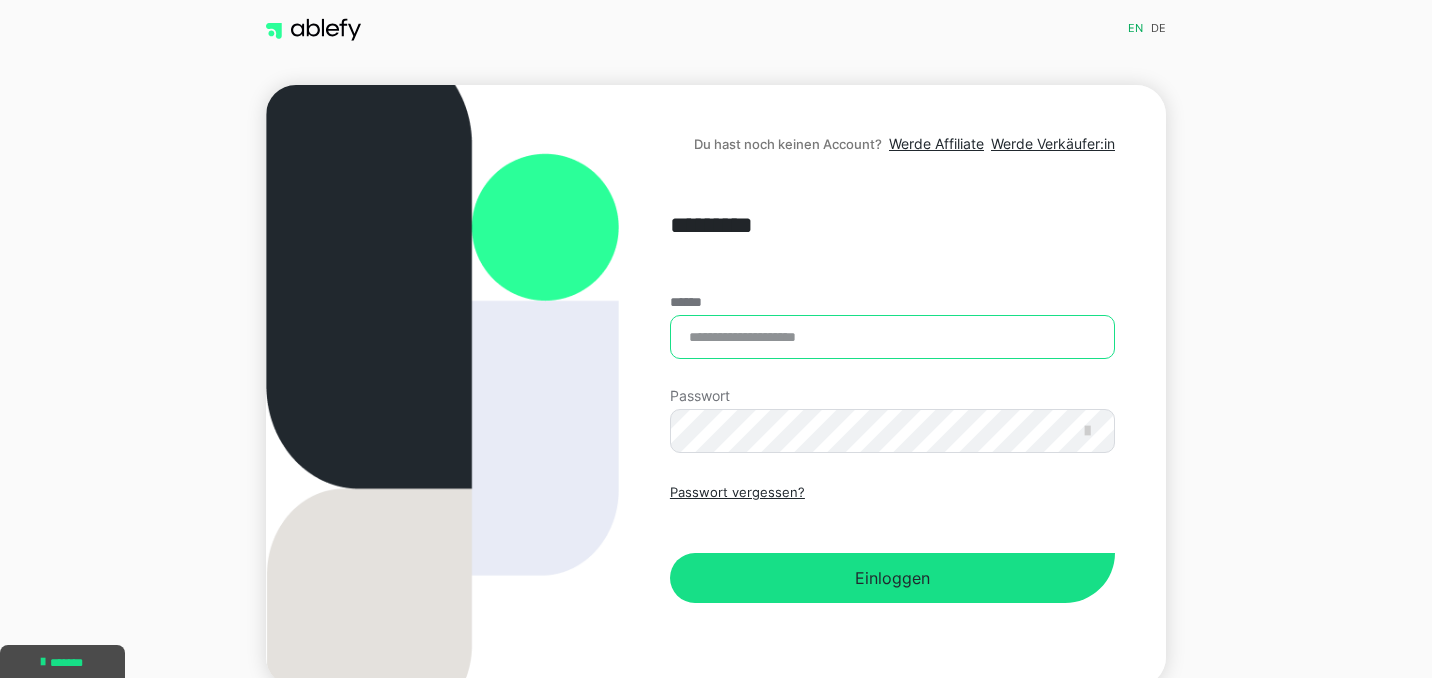 click on "******" at bounding box center [892, 337] 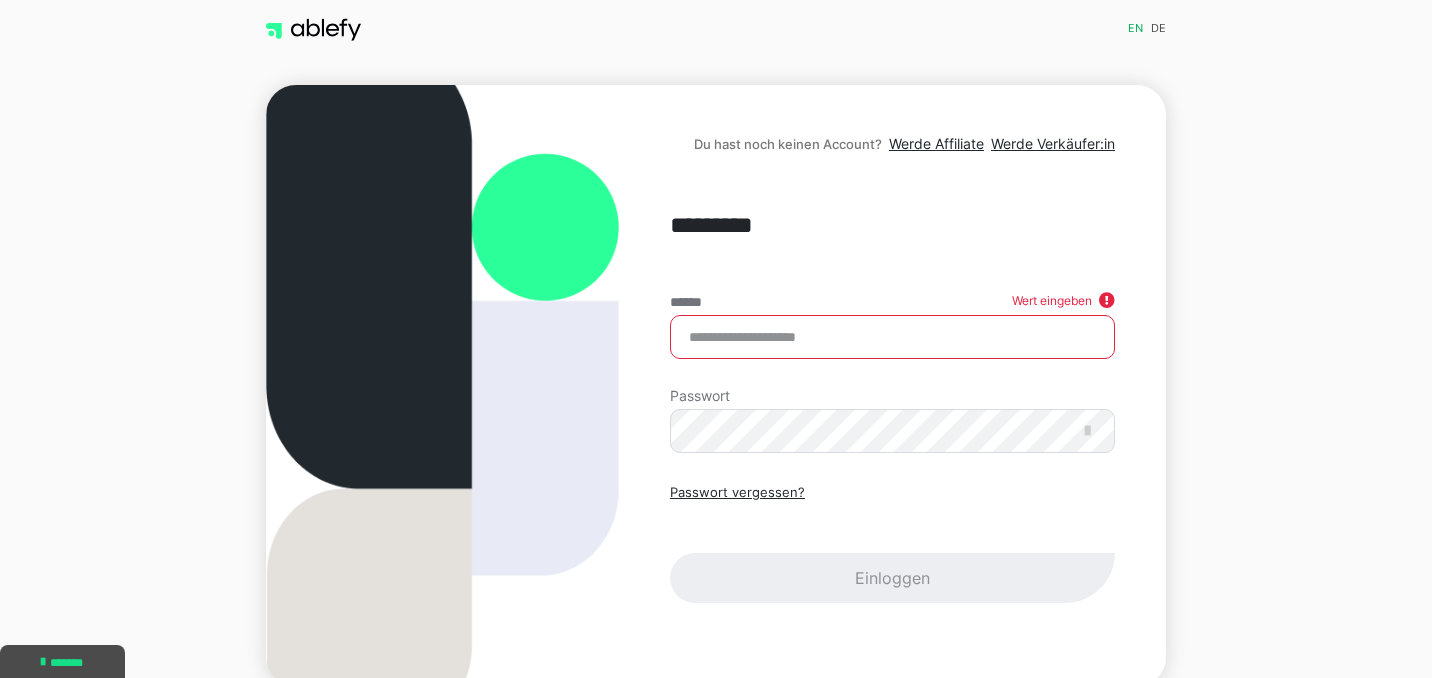 click on "******" at bounding box center [892, 337] 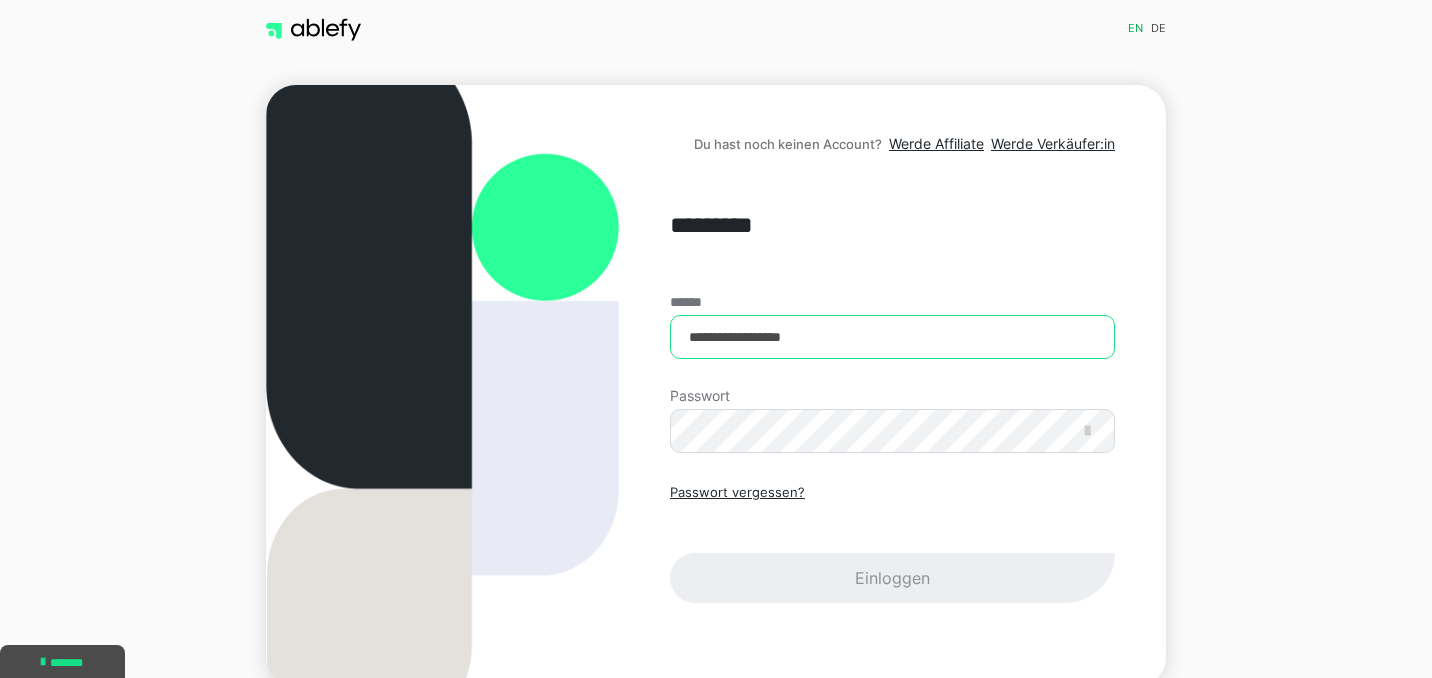 type on "**********" 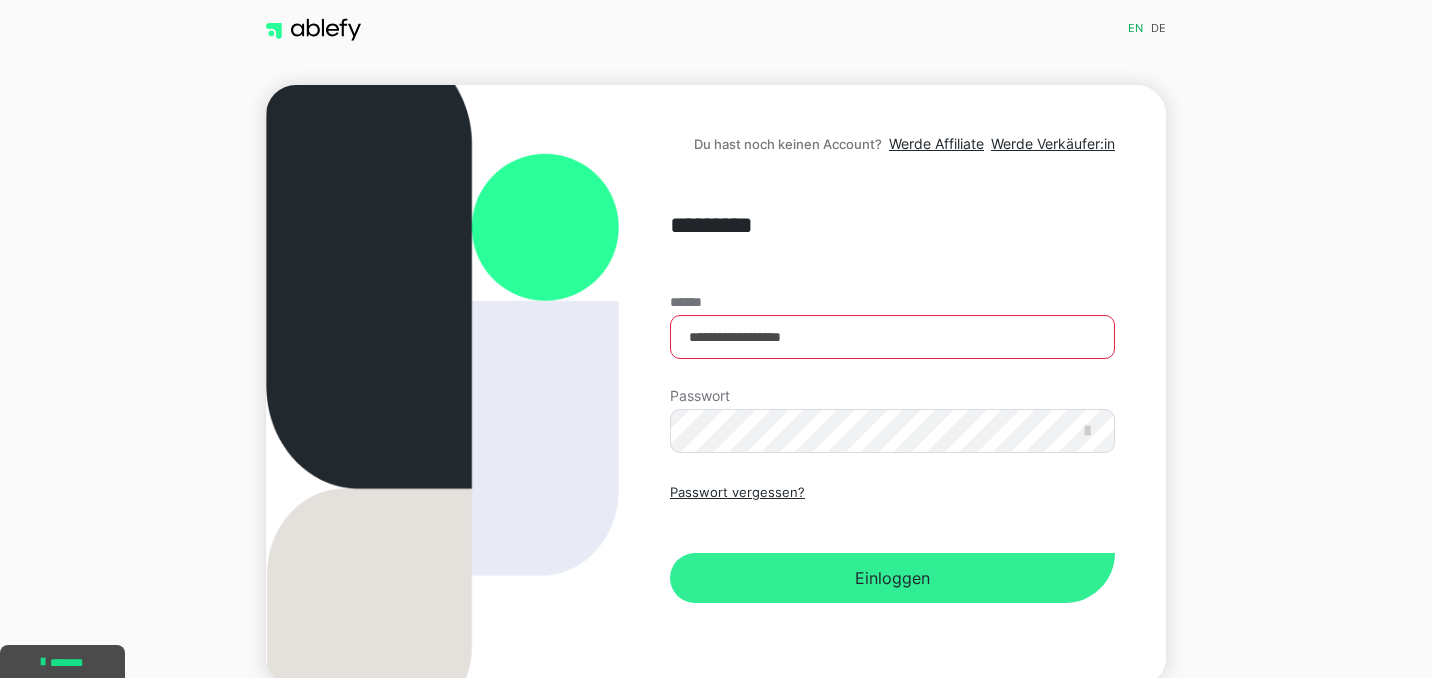 click on "Einloggen" at bounding box center [892, 578] 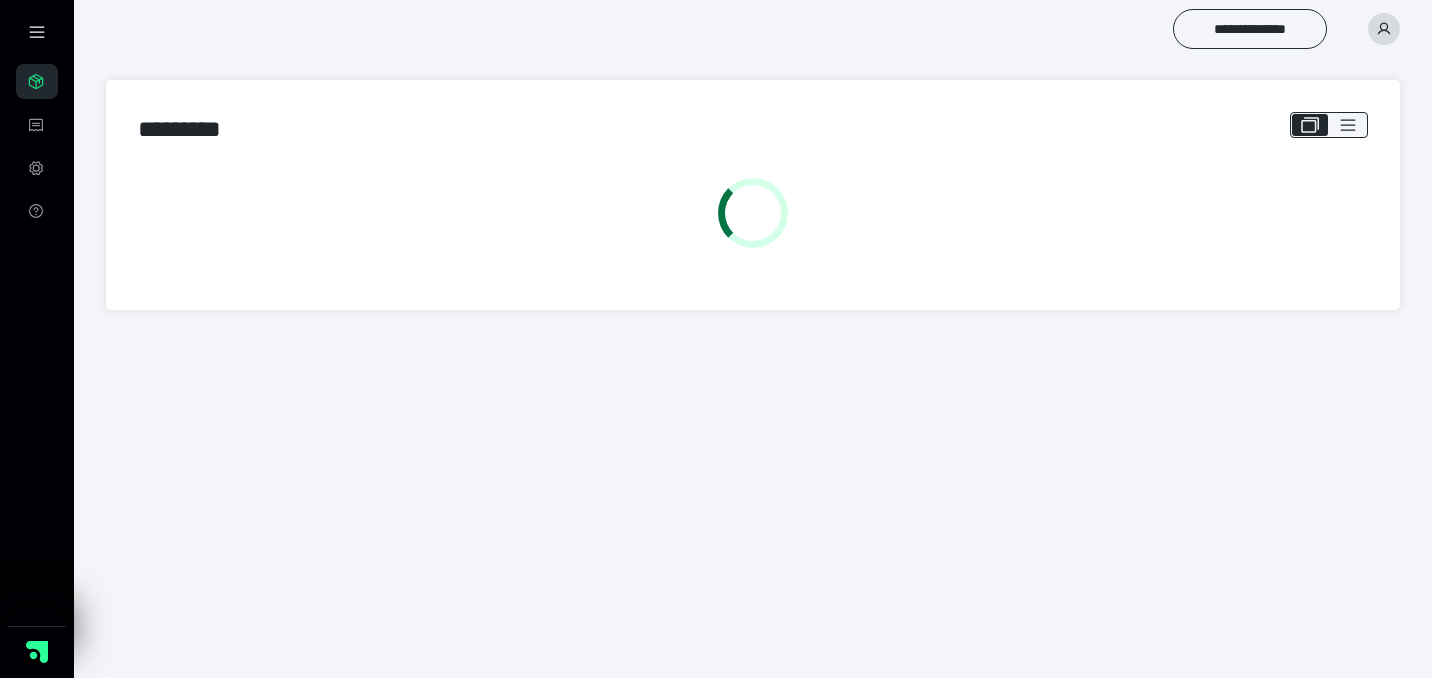scroll, scrollTop: 0, scrollLeft: 0, axis: both 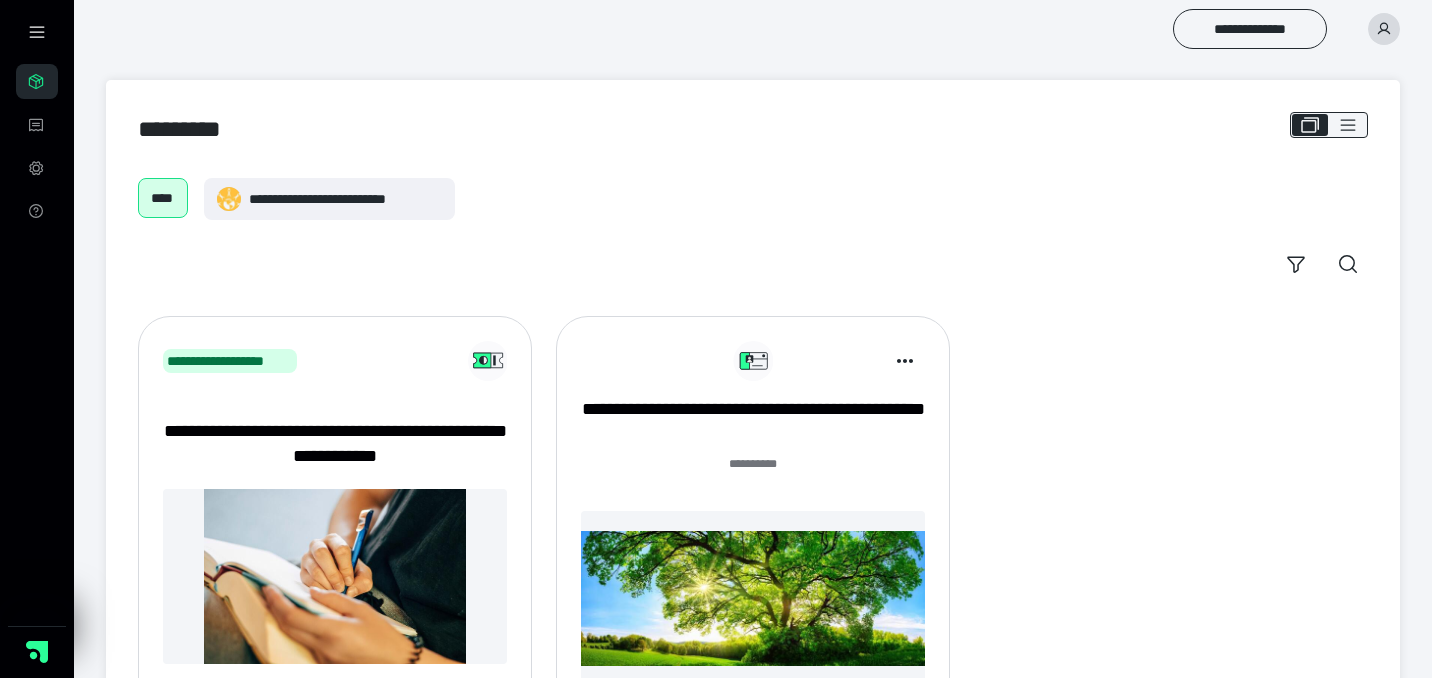 click 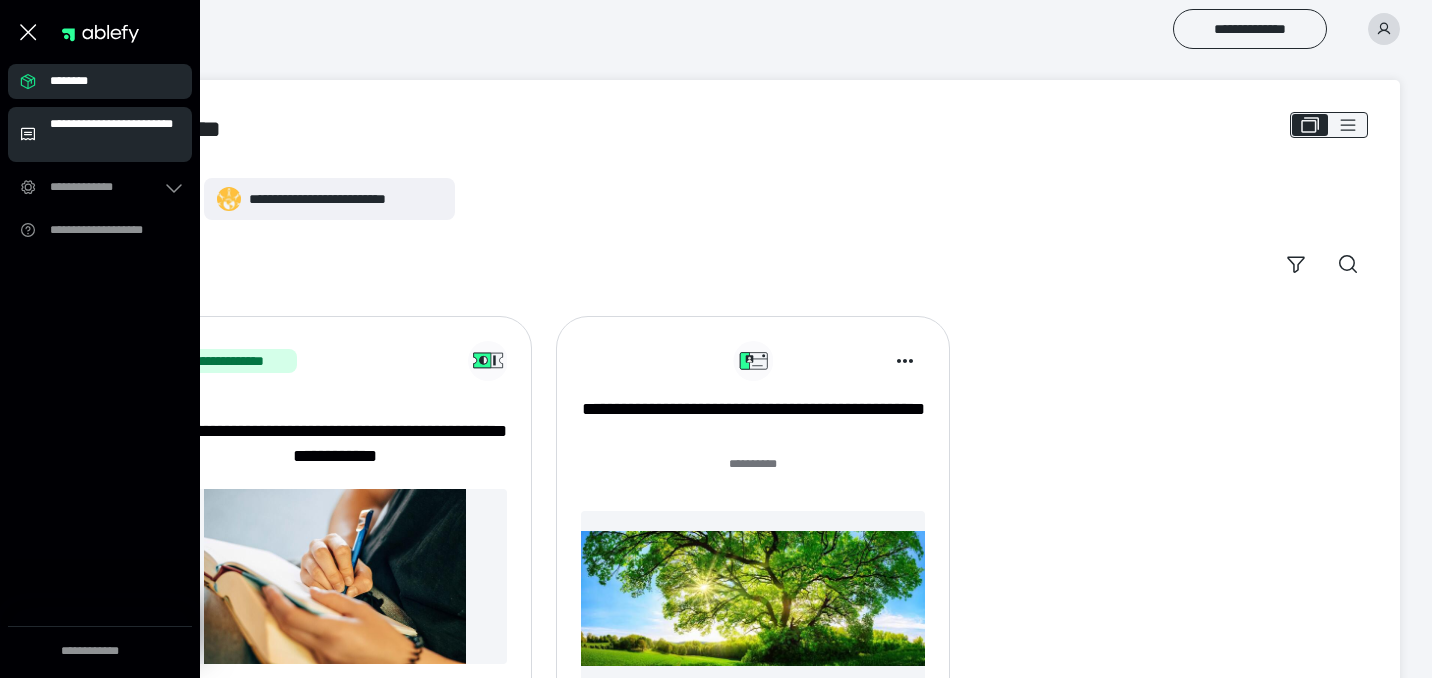 click on "**********" at bounding box center (115, 134) 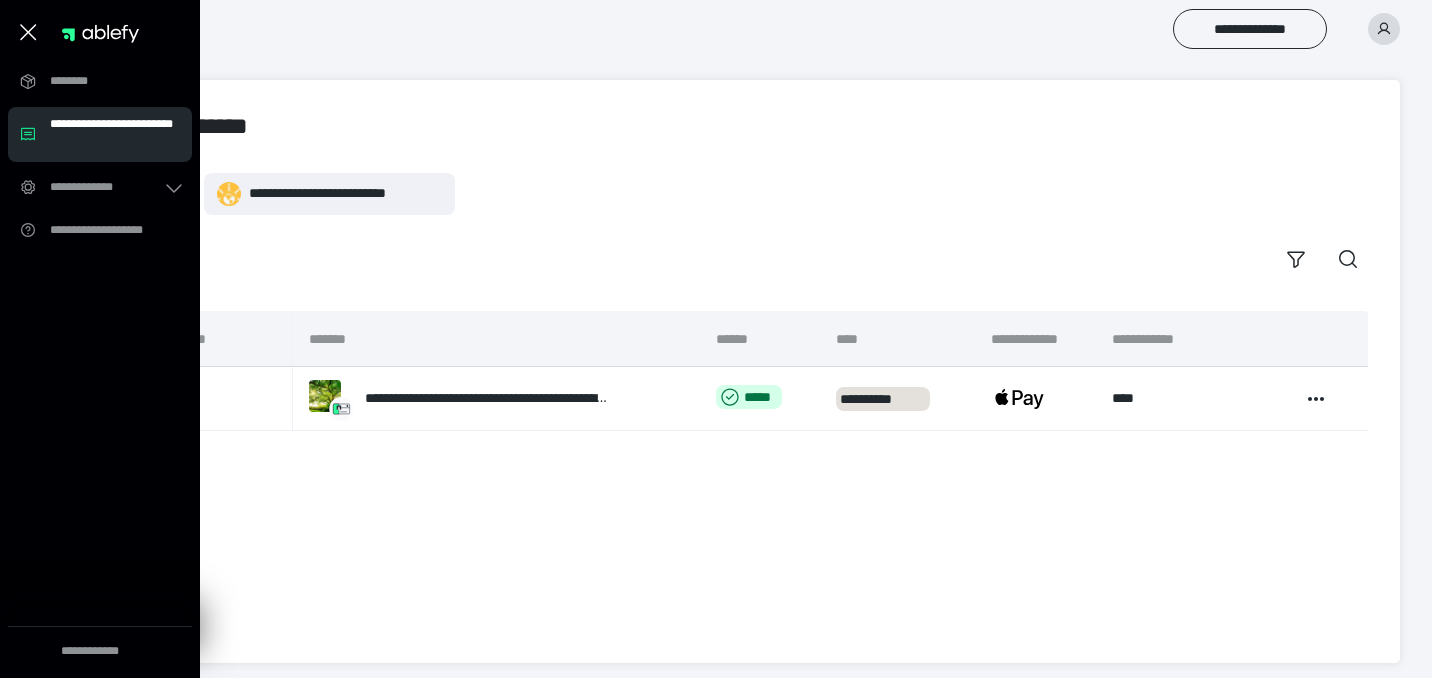 scroll, scrollTop: 1, scrollLeft: 0, axis: vertical 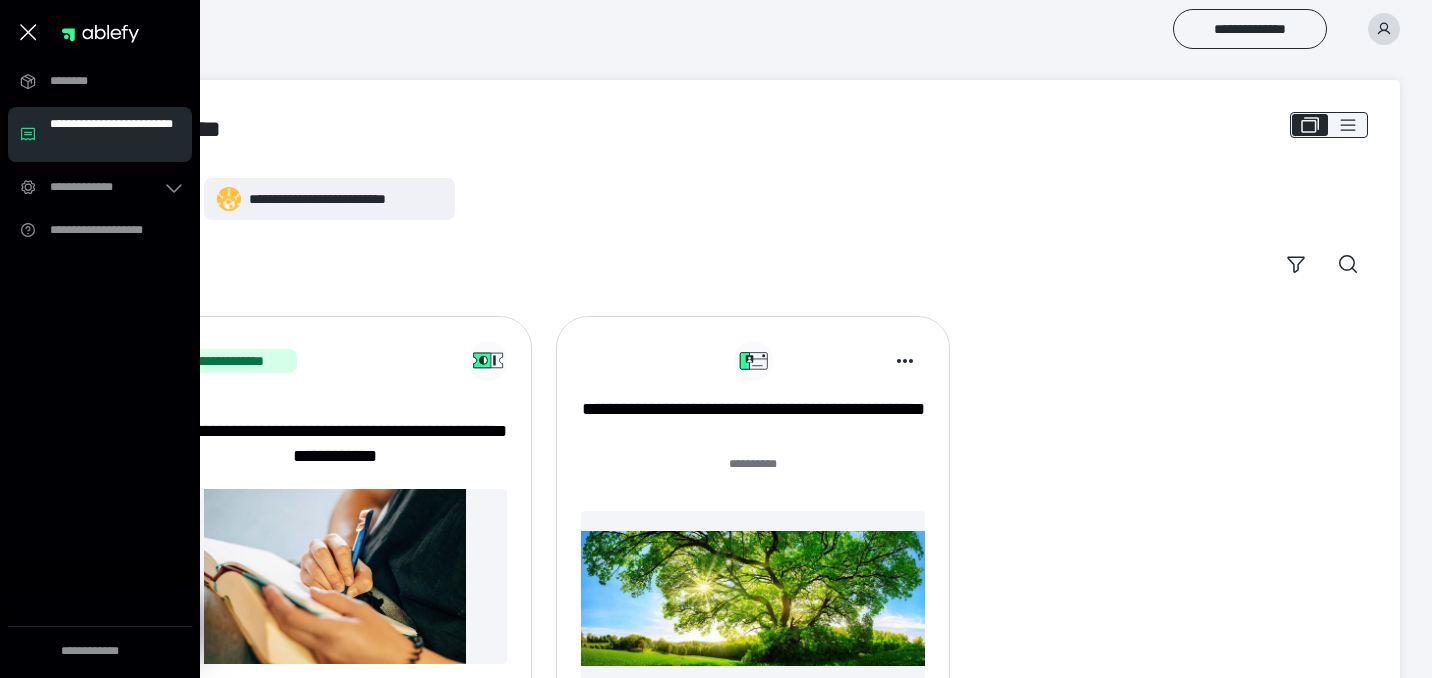 click on "**********" at bounding box center [115, 134] 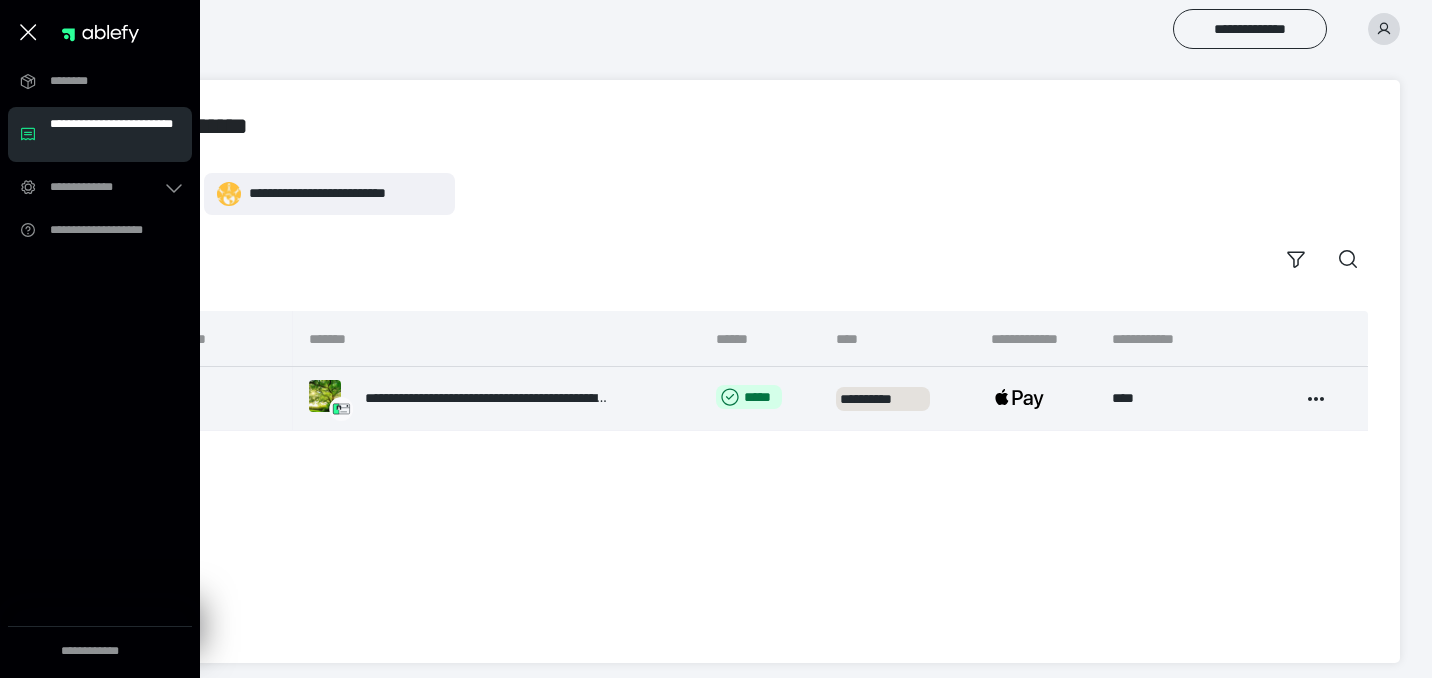 click on "**********" at bounding box center [459, 398] 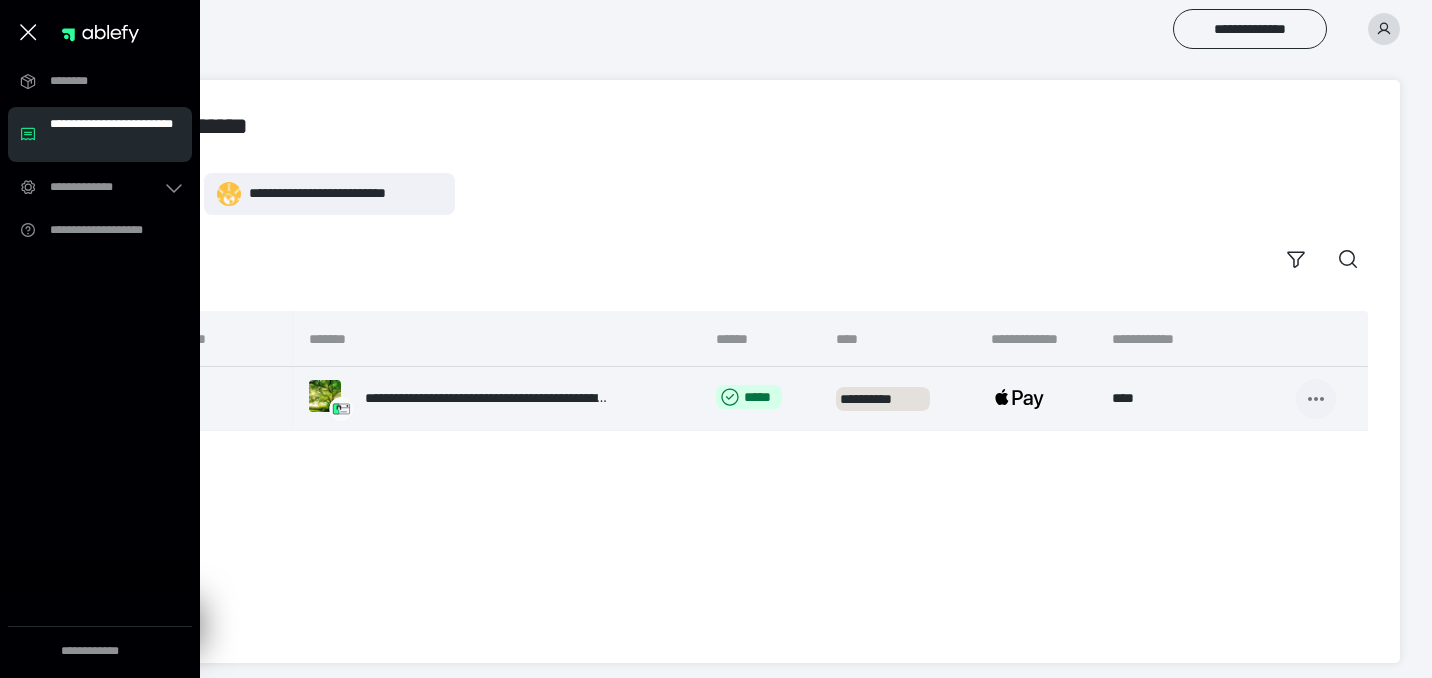 click 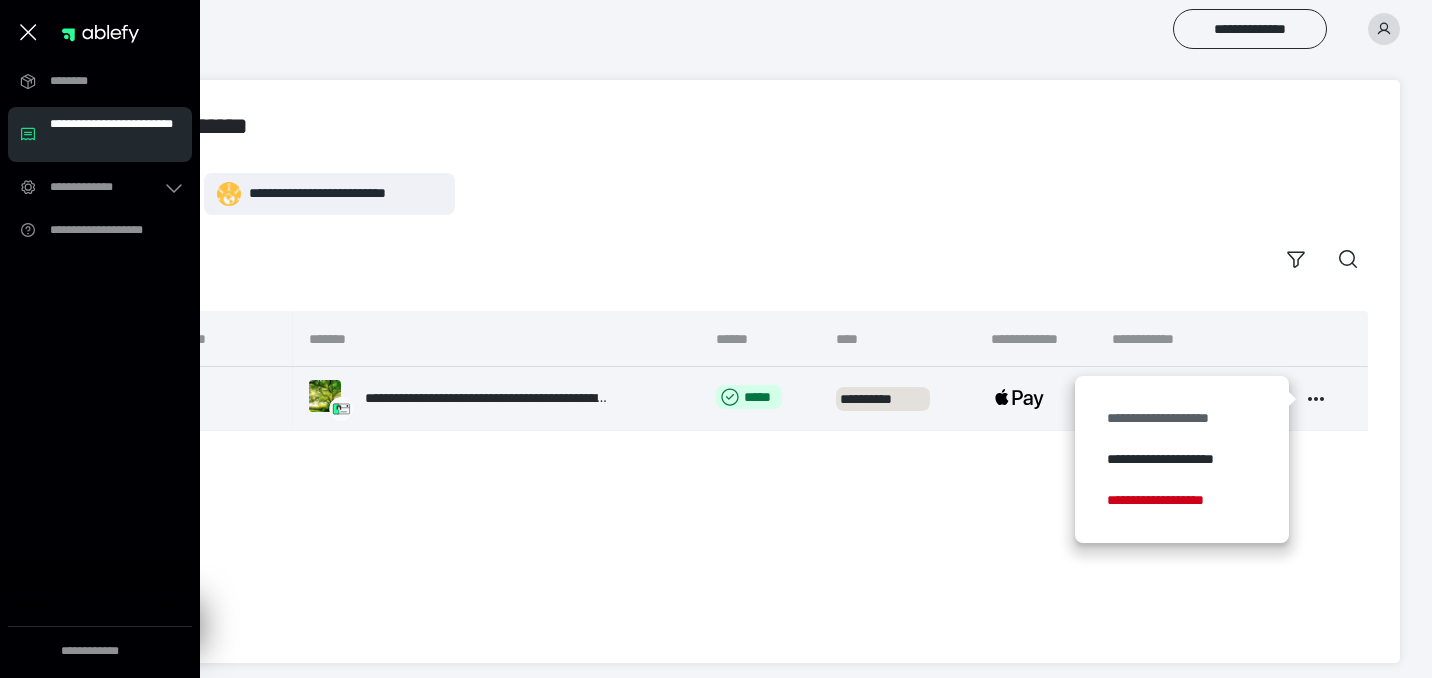 click on "**********" at bounding box center [1181, 418] 